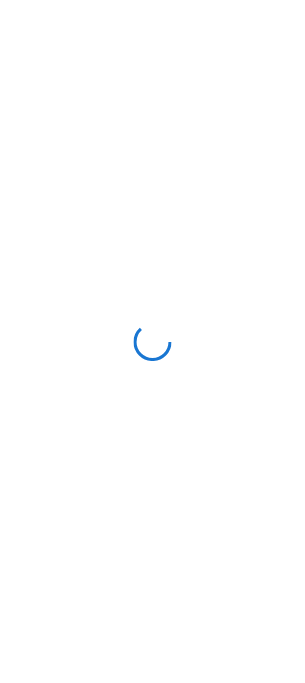 scroll, scrollTop: 0, scrollLeft: 0, axis: both 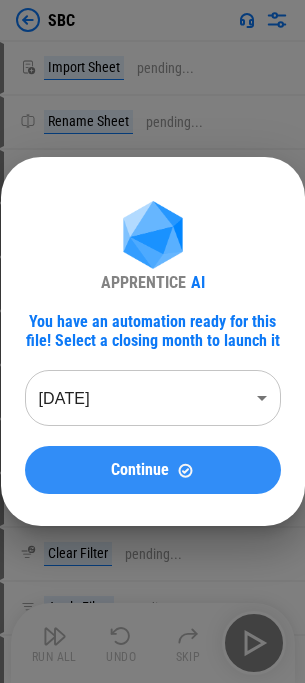 click on "Continue" at bounding box center [140, 470] 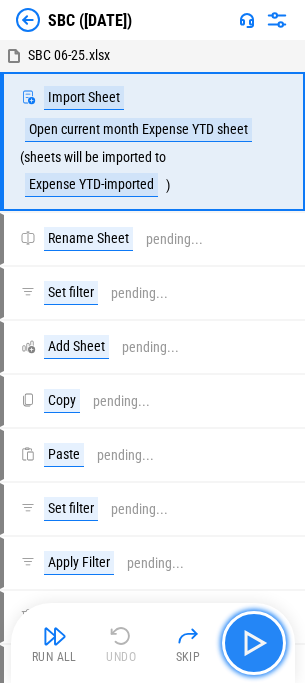 click at bounding box center (254, 643) 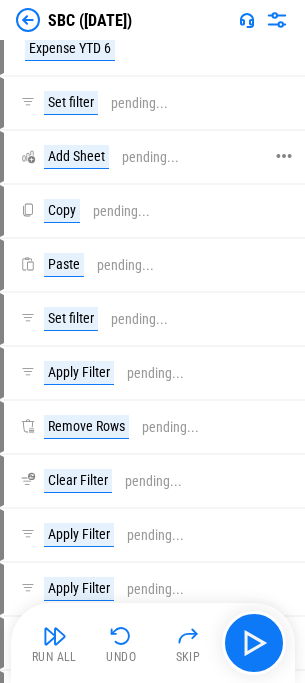 scroll, scrollTop: 300, scrollLeft: 0, axis: vertical 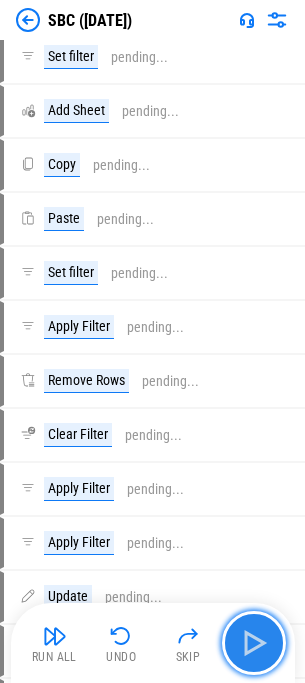 click at bounding box center (254, 643) 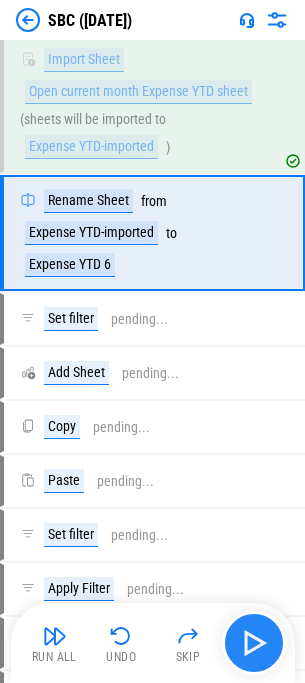 scroll, scrollTop: 0, scrollLeft: 0, axis: both 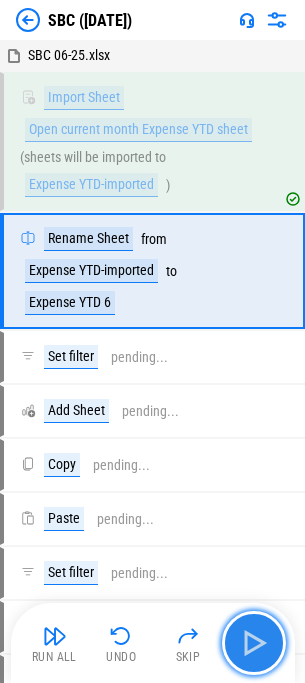 click at bounding box center [254, 643] 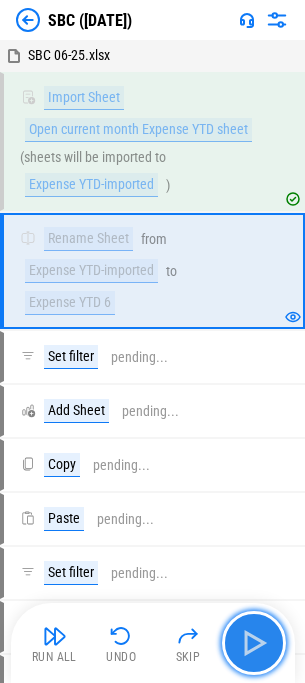 click at bounding box center (254, 643) 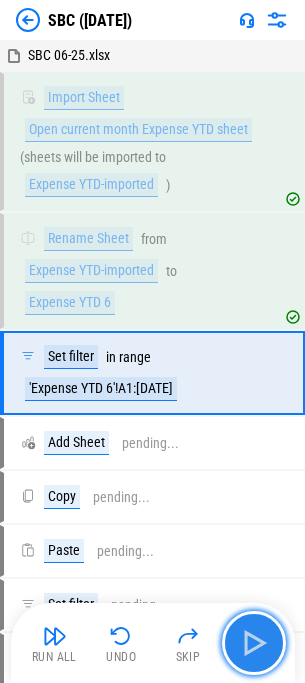 click at bounding box center (254, 643) 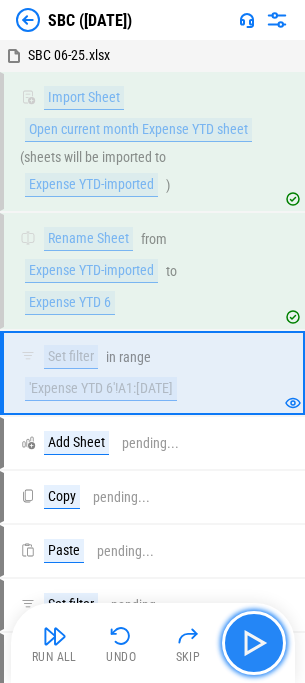 click at bounding box center [254, 643] 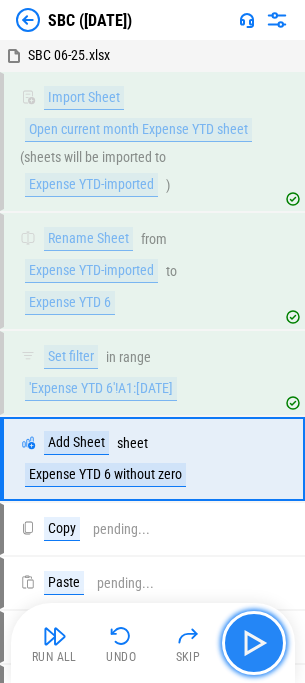 click at bounding box center [254, 643] 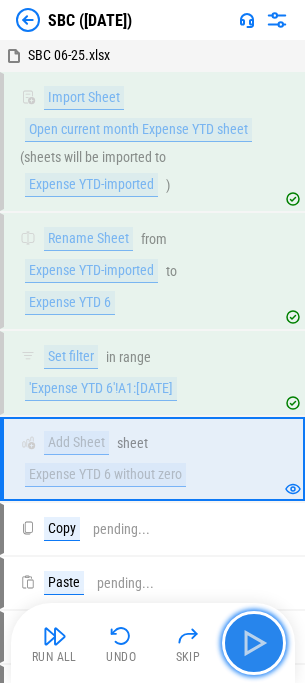 click at bounding box center [254, 643] 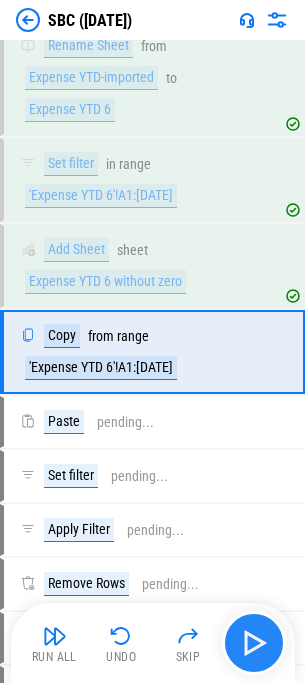 scroll, scrollTop: 204, scrollLeft: 0, axis: vertical 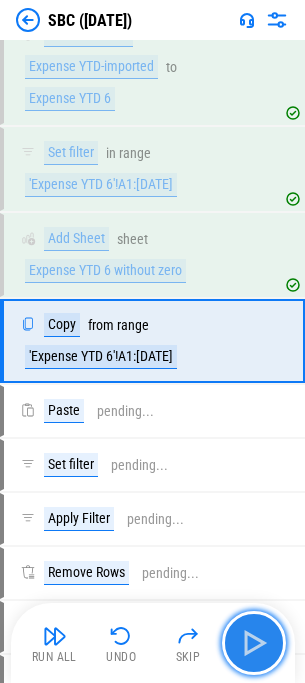 click at bounding box center [254, 643] 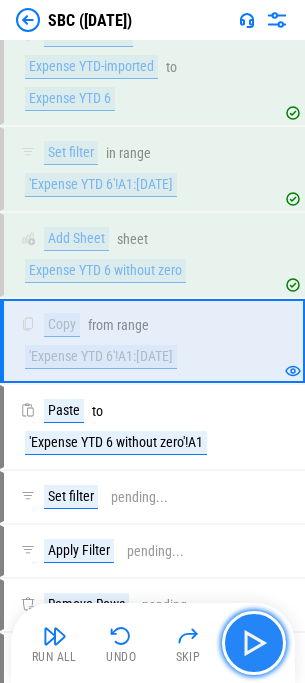 click at bounding box center [254, 643] 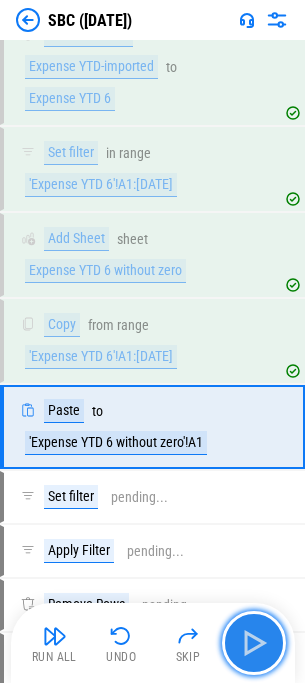 click at bounding box center (254, 643) 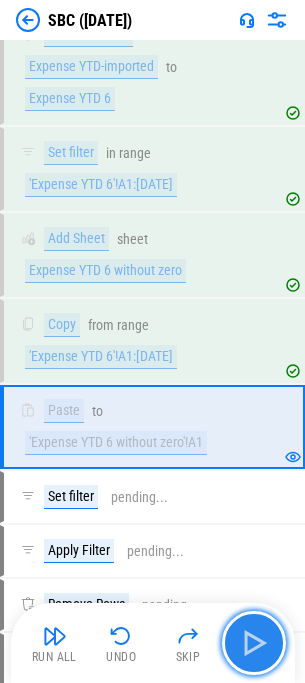 click at bounding box center (254, 643) 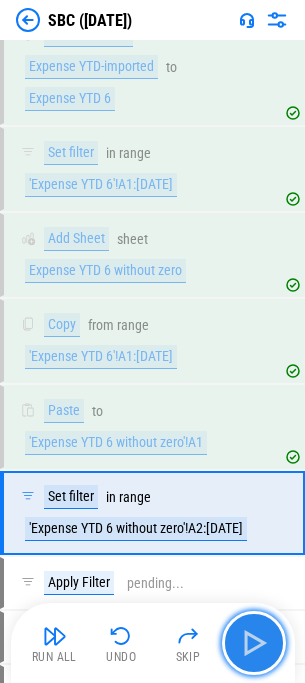 click at bounding box center [254, 643] 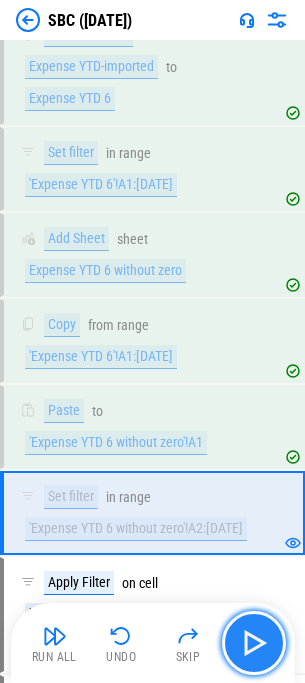 click at bounding box center (254, 643) 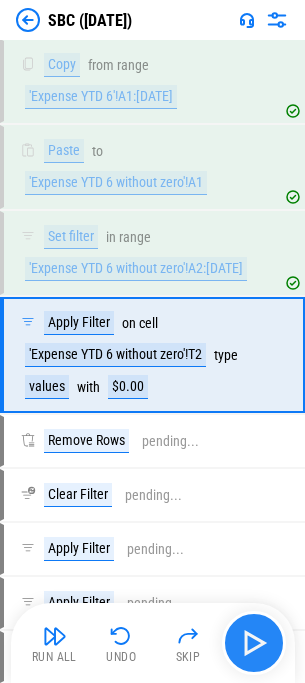 scroll, scrollTop: 478, scrollLeft: 0, axis: vertical 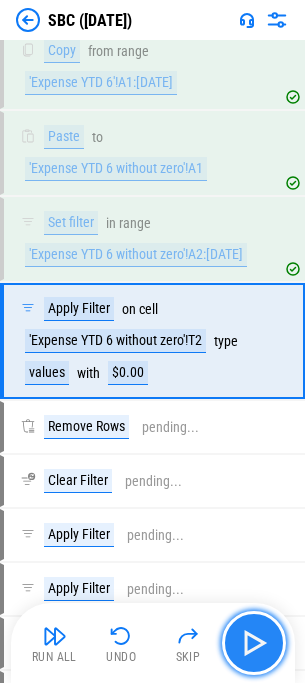 click at bounding box center (254, 643) 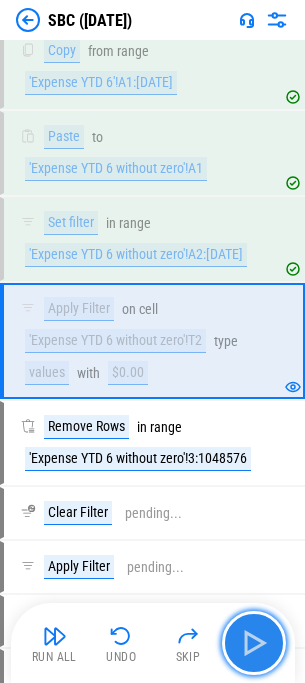 click at bounding box center [254, 643] 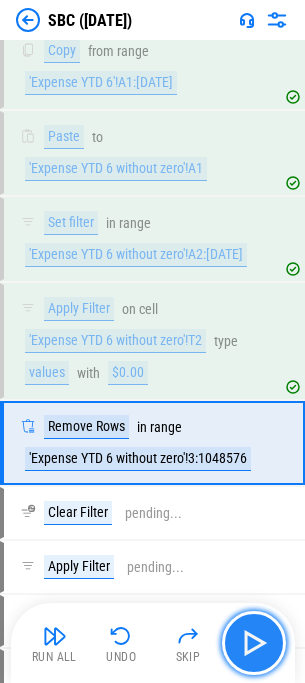 click at bounding box center [254, 643] 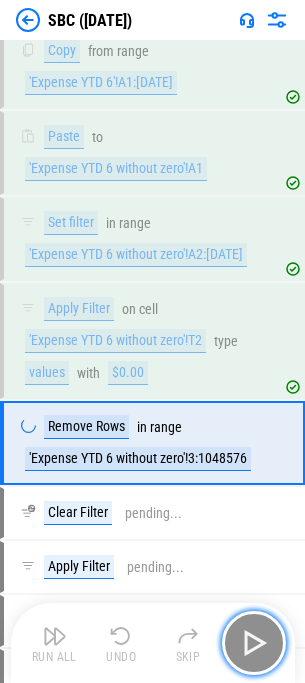 click at bounding box center [254, 643] 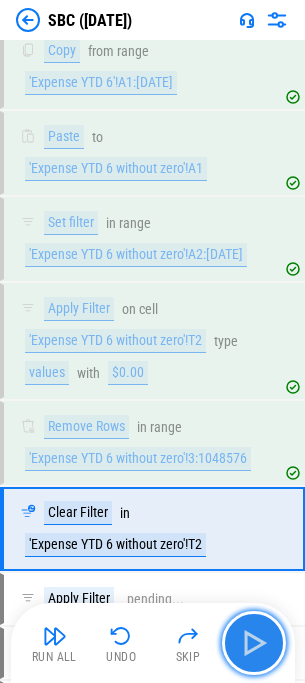click at bounding box center (254, 643) 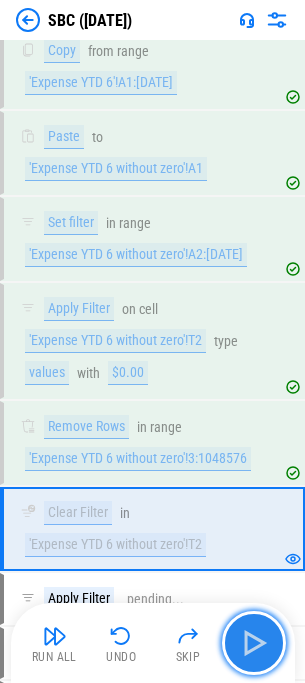 click at bounding box center [254, 643] 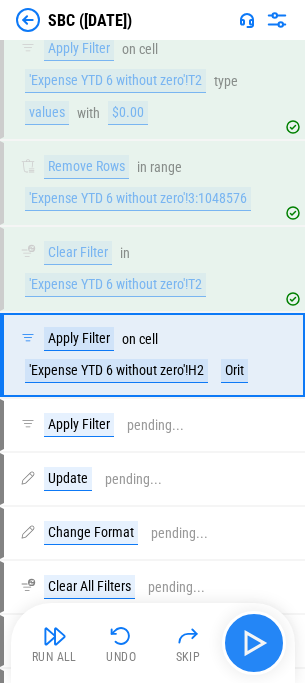 scroll, scrollTop: 752, scrollLeft: 0, axis: vertical 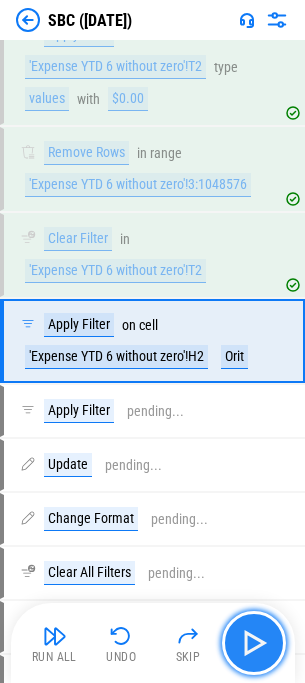 click at bounding box center [254, 643] 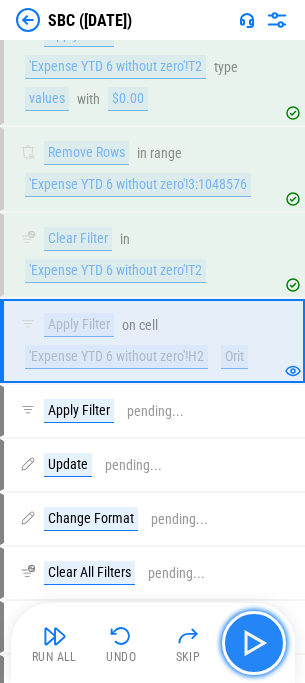 click at bounding box center (254, 643) 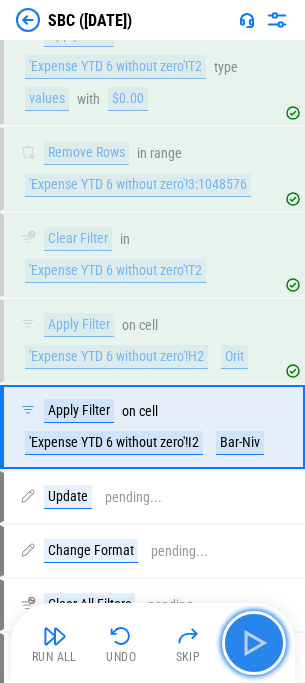 click at bounding box center [254, 643] 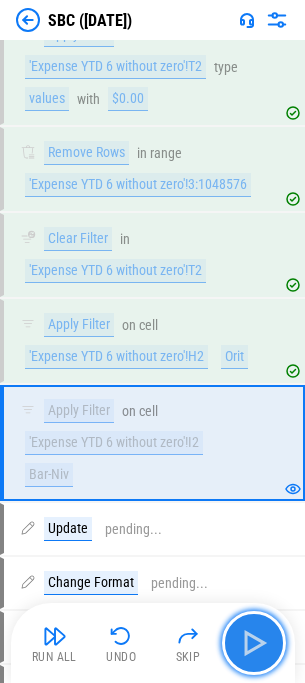 click at bounding box center [254, 643] 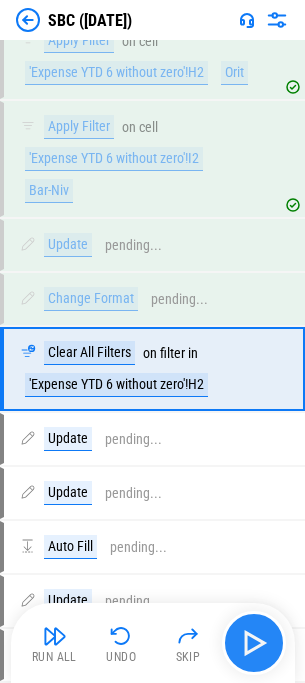 scroll, scrollTop: 1064, scrollLeft: 0, axis: vertical 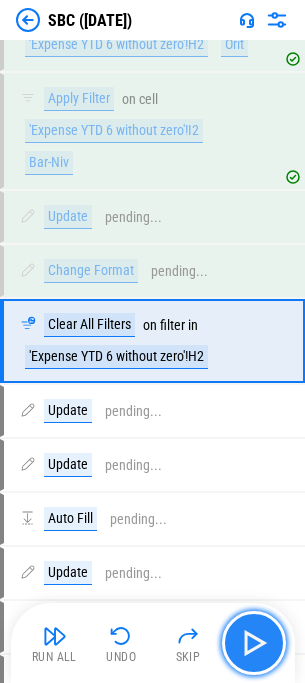 click at bounding box center [254, 643] 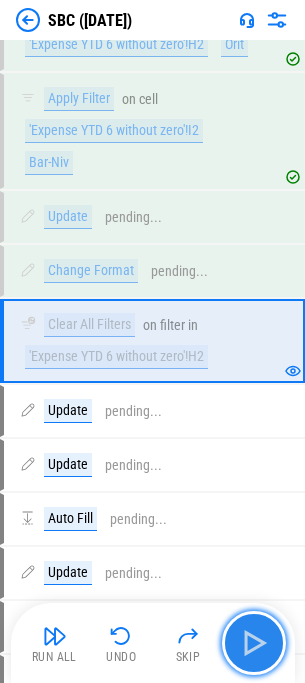 click at bounding box center (254, 643) 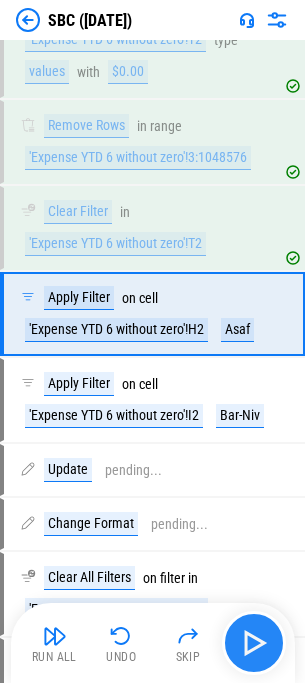 scroll, scrollTop: 752, scrollLeft: 0, axis: vertical 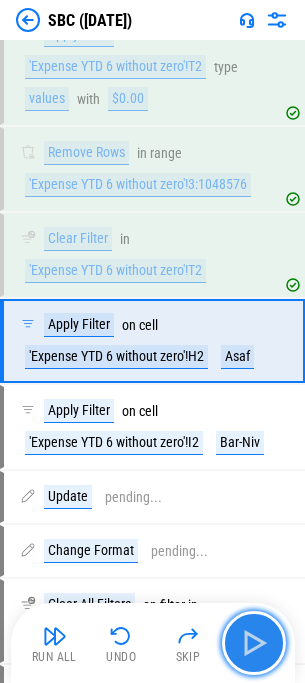 click at bounding box center [254, 643] 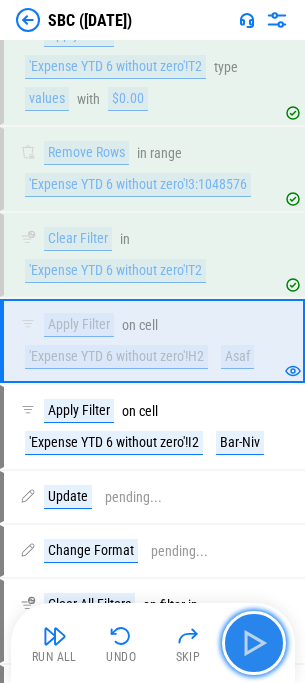 click at bounding box center [254, 643] 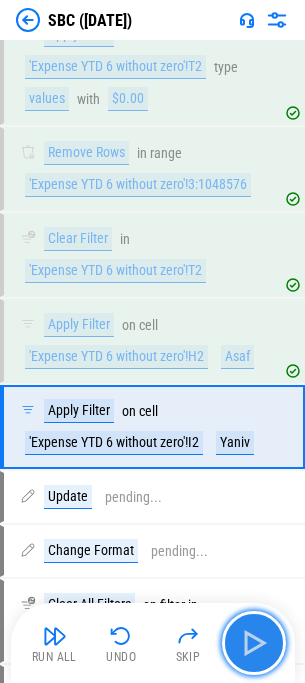 click at bounding box center (254, 643) 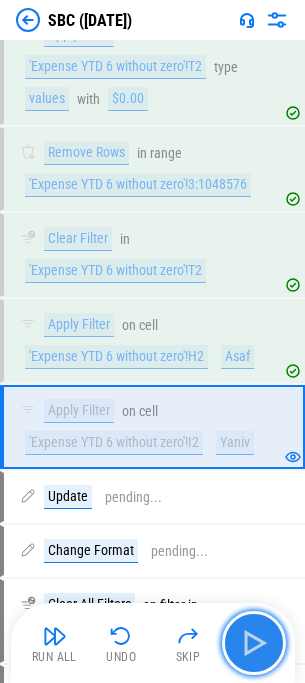 click at bounding box center [254, 643] 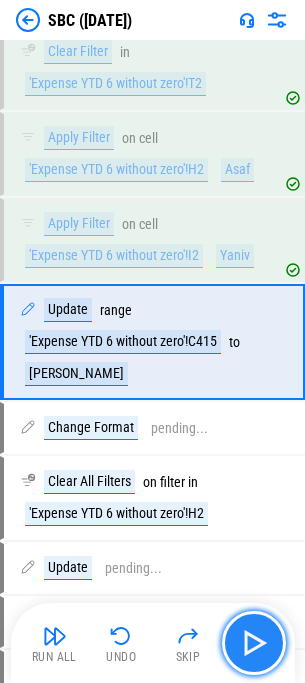 scroll, scrollTop: 940, scrollLeft: 0, axis: vertical 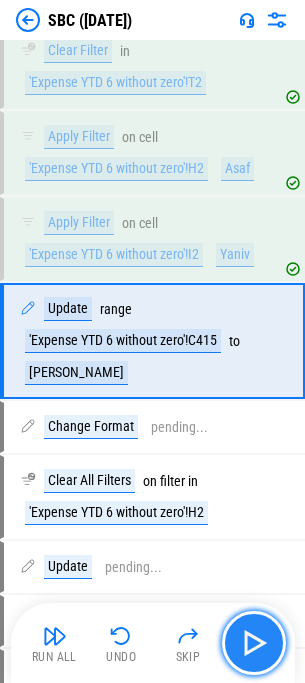 click at bounding box center (254, 643) 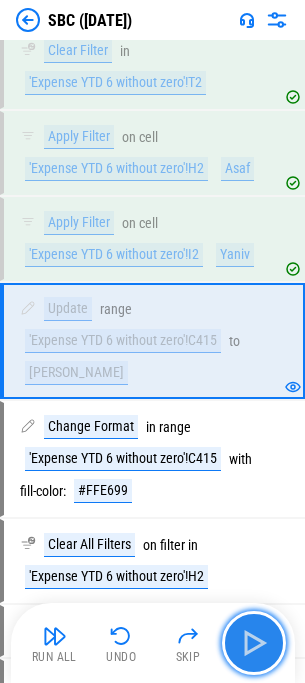 click at bounding box center [254, 643] 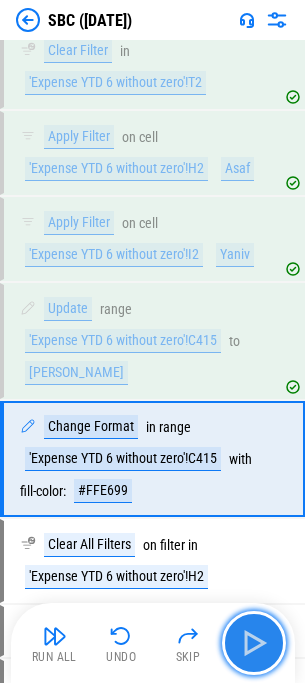 click at bounding box center (254, 643) 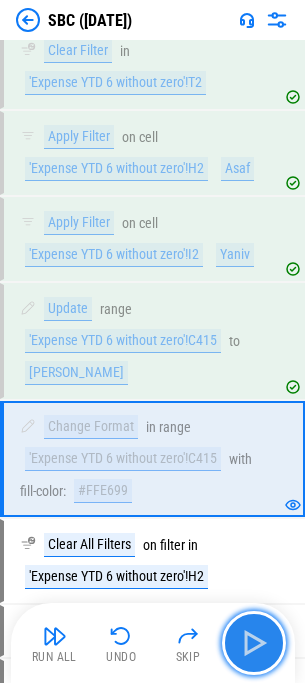 click at bounding box center [254, 643] 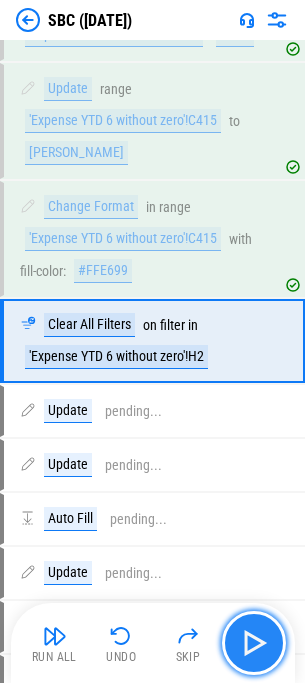 click at bounding box center [254, 643] 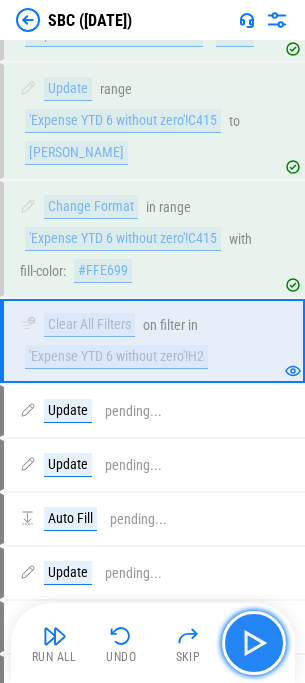 click at bounding box center (254, 643) 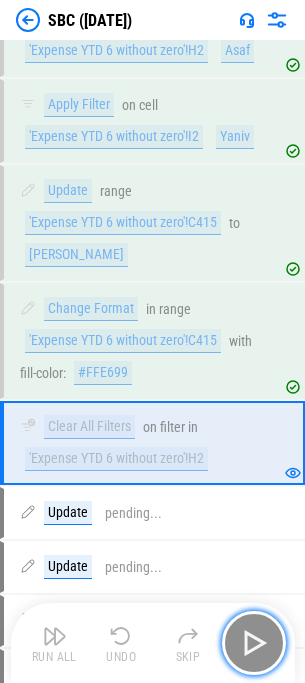 click at bounding box center [254, 643] 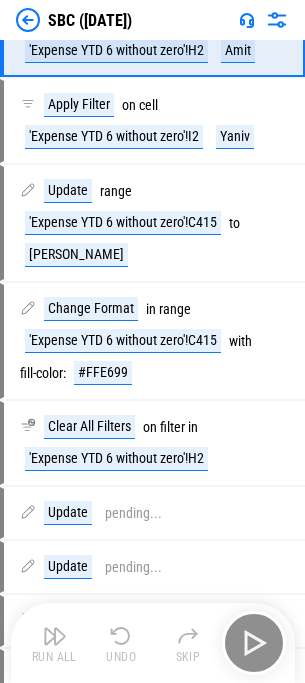 scroll, scrollTop: 860, scrollLeft: 0, axis: vertical 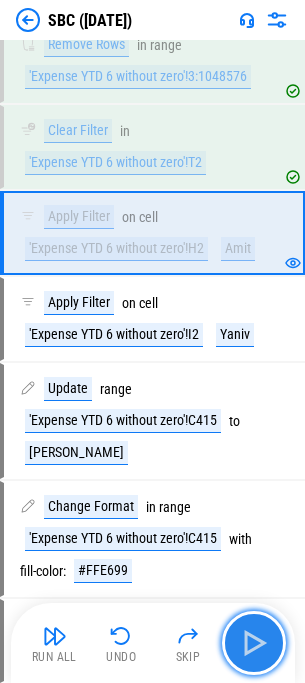 click at bounding box center [254, 643] 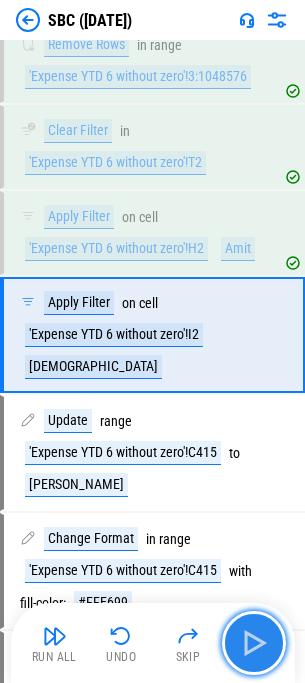 click at bounding box center (254, 643) 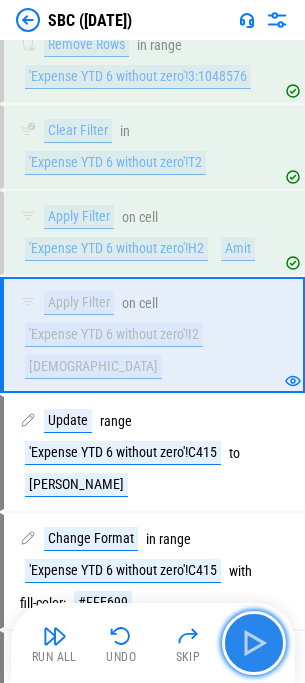 click at bounding box center (254, 643) 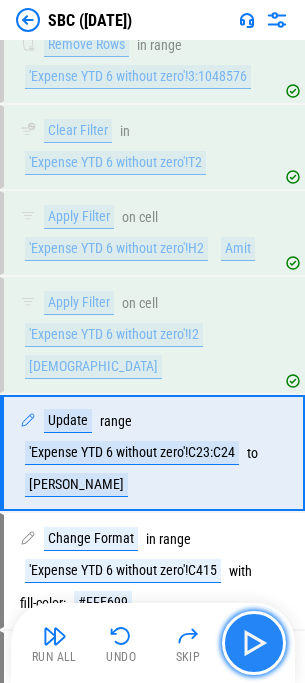 click at bounding box center (254, 643) 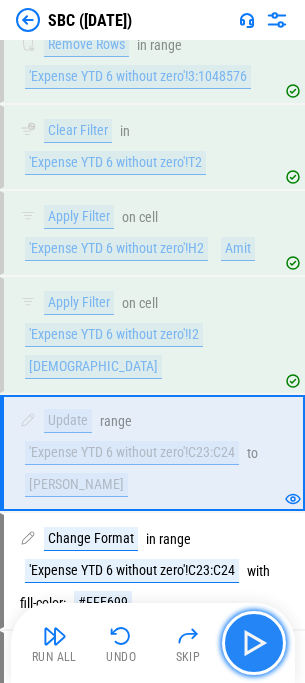 click at bounding box center [254, 643] 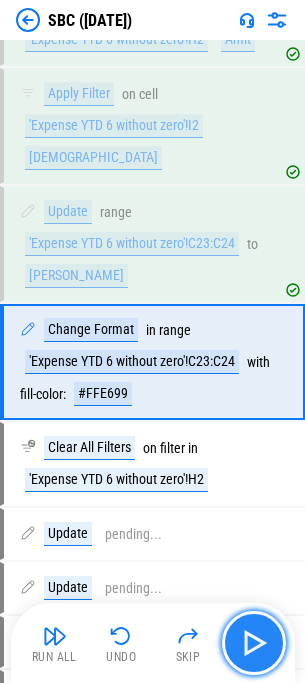 click at bounding box center [254, 643] 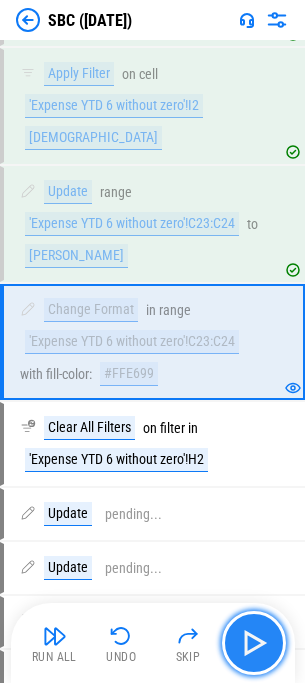 click at bounding box center [254, 643] 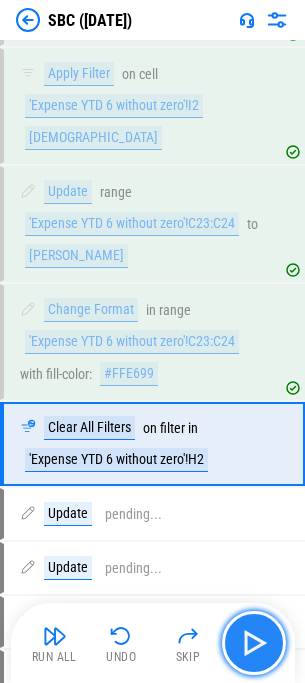 click at bounding box center (254, 643) 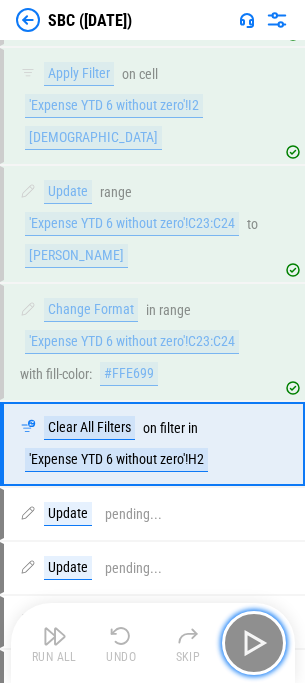 click at bounding box center (254, 643) 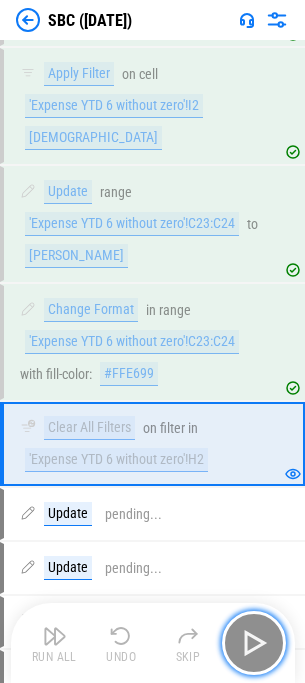 scroll, scrollTop: 864, scrollLeft: 0, axis: vertical 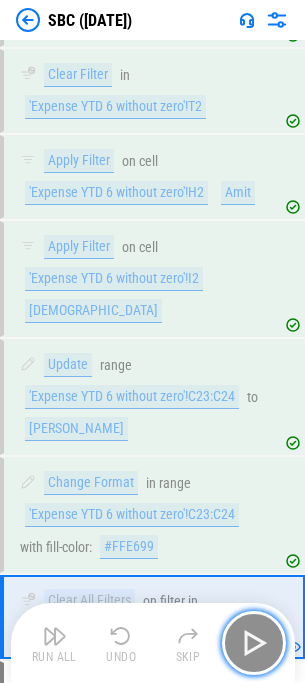 click at bounding box center [254, 643] 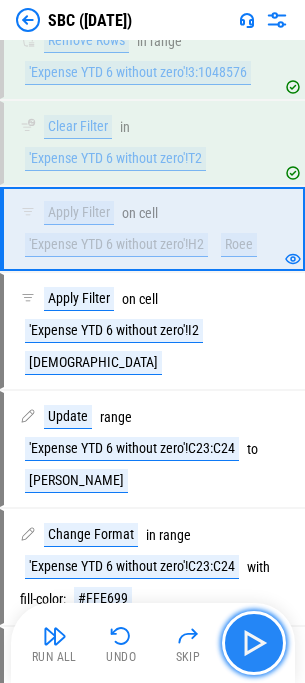 click at bounding box center (254, 643) 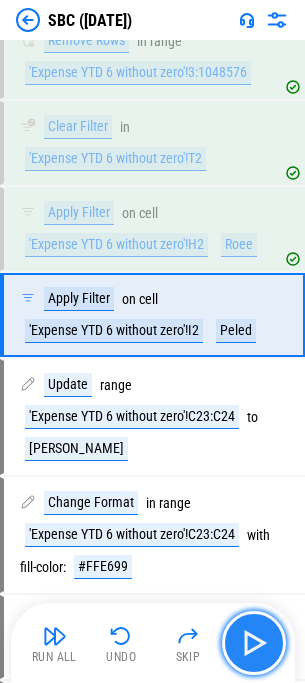 click at bounding box center [254, 643] 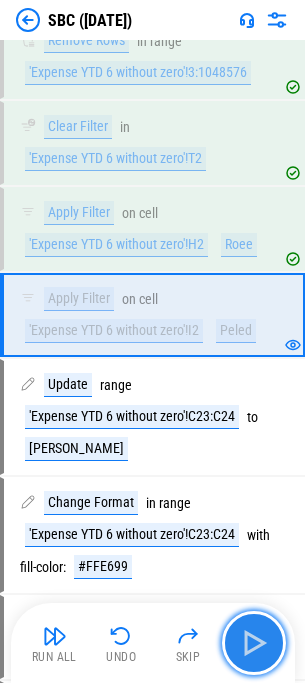 click at bounding box center [254, 643] 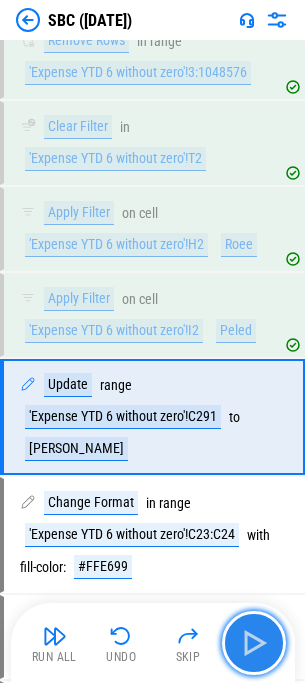 click at bounding box center [254, 643] 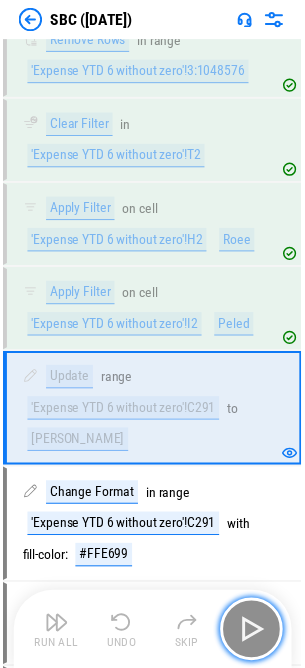scroll, scrollTop: 1037, scrollLeft: 0, axis: vertical 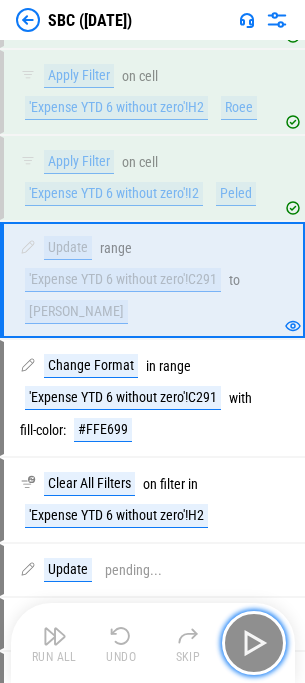 click at bounding box center (254, 643) 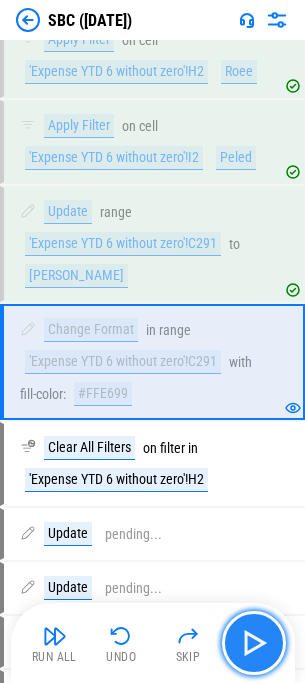 click at bounding box center [254, 643] 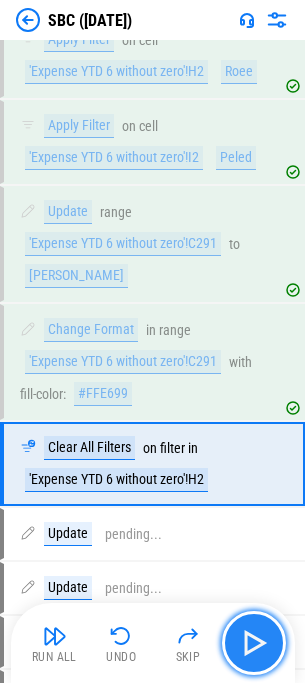 click at bounding box center [254, 643] 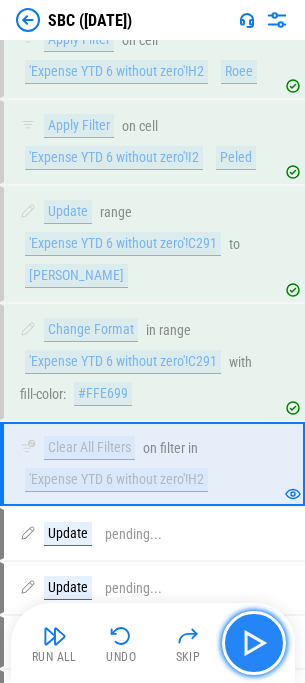 click at bounding box center (254, 643) 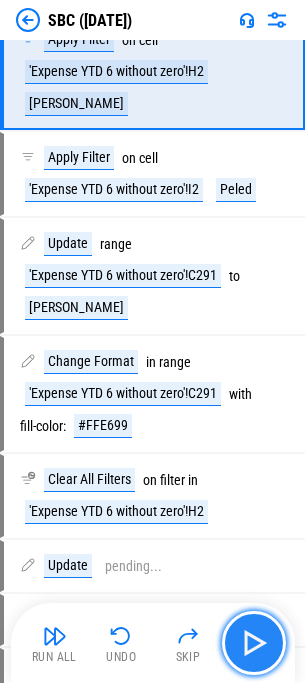 click at bounding box center [254, 643] 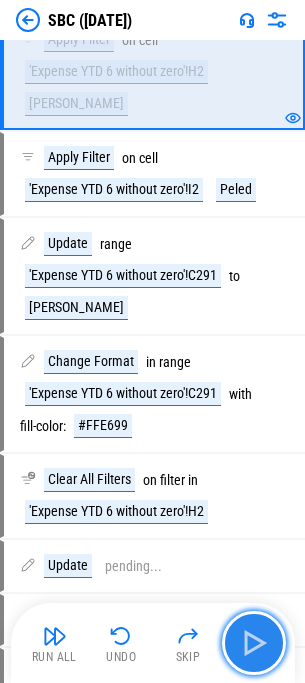 click at bounding box center (254, 643) 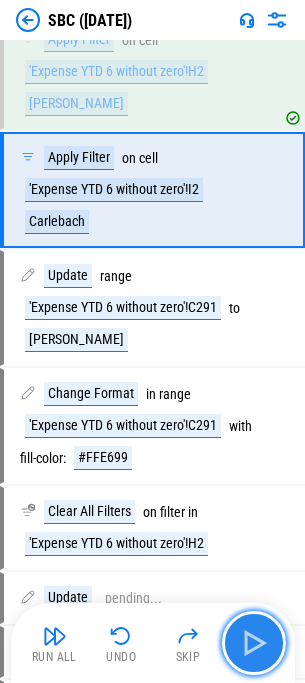 click at bounding box center [254, 643] 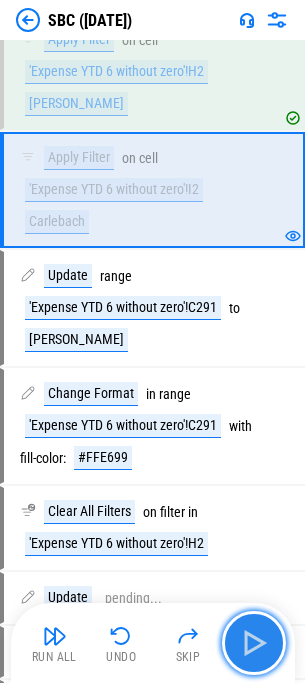 click at bounding box center (254, 643) 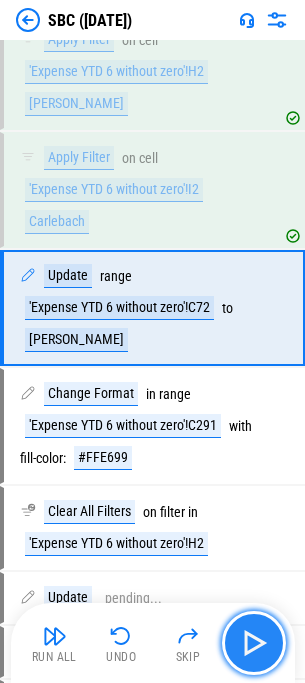 click at bounding box center (254, 643) 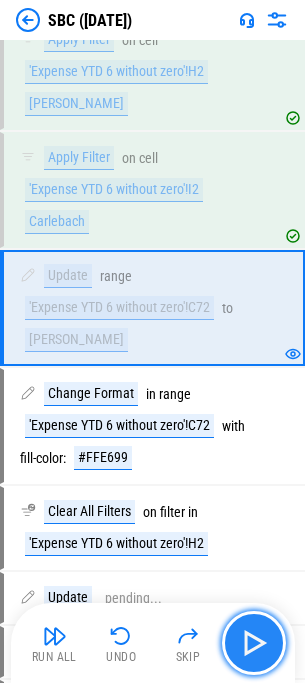 click at bounding box center (254, 643) 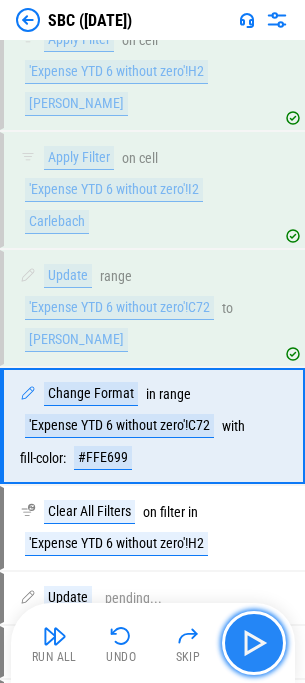 click at bounding box center [254, 643] 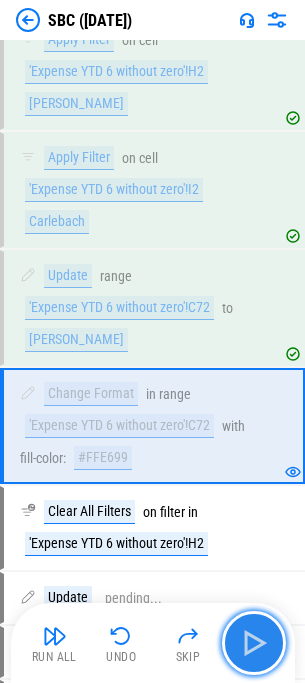 click at bounding box center [254, 643] 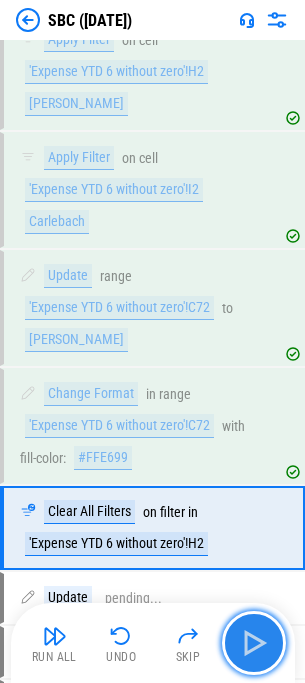 click at bounding box center (254, 643) 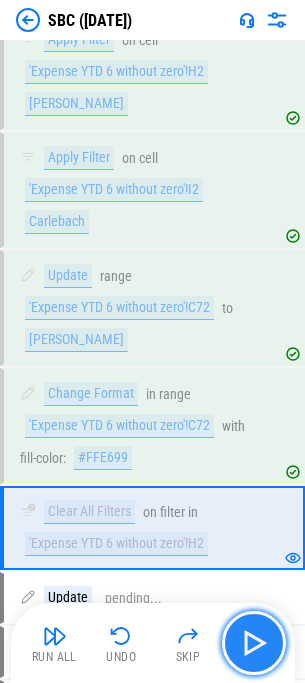 click at bounding box center [254, 643] 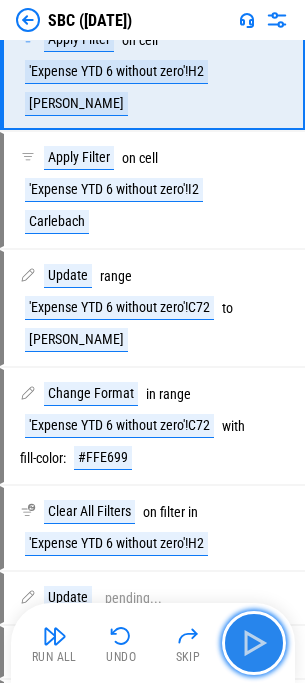 click at bounding box center [254, 643] 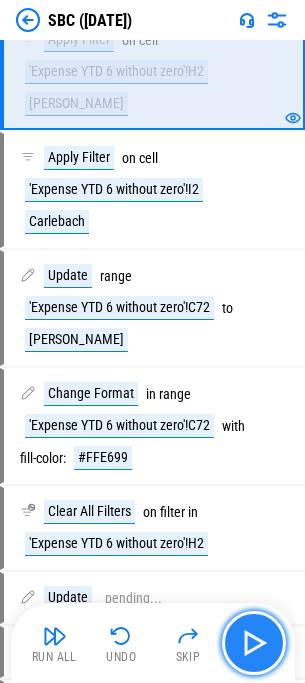 click at bounding box center [254, 643] 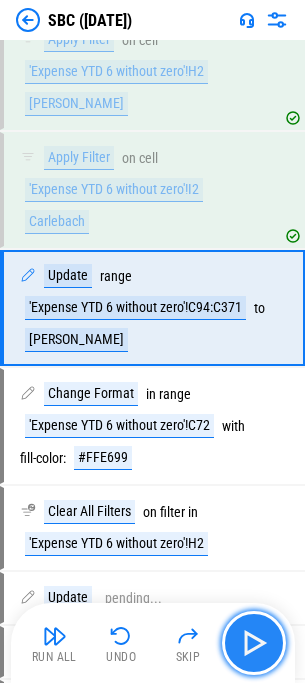 click at bounding box center [254, 643] 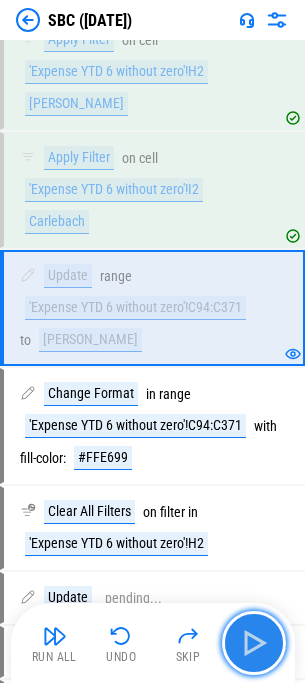click at bounding box center (254, 643) 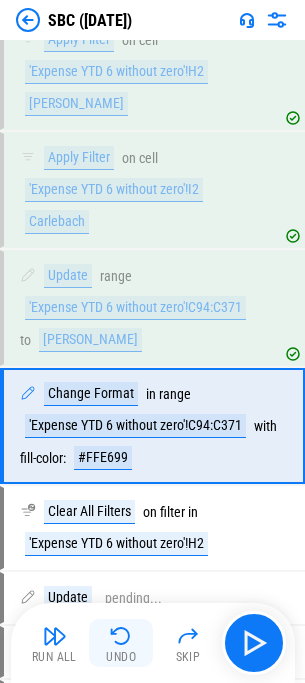 click at bounding box center (121, 636) 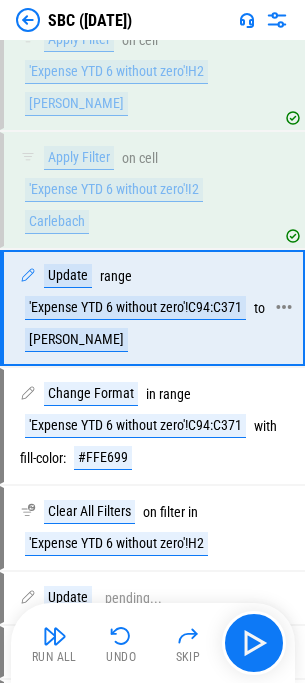 click 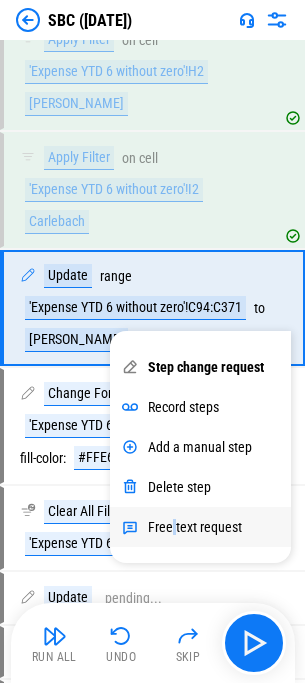 click on "Free text request" at bounding box center [195, 527] 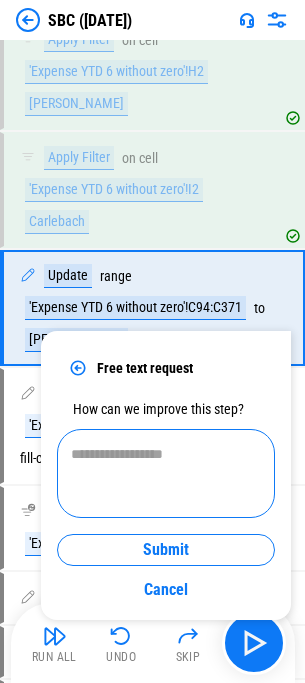 click at bounding box center [166, 474] 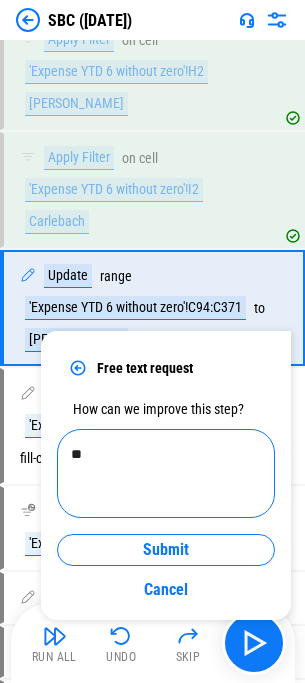type on "*" 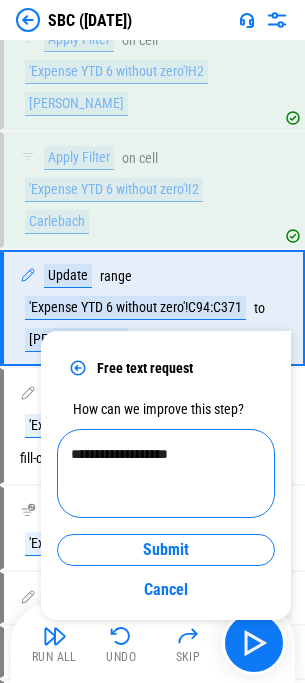 click on "**********" at bounding box center [166, 474] 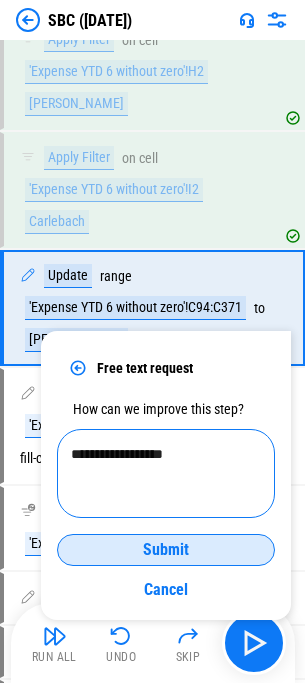 type on "**********" 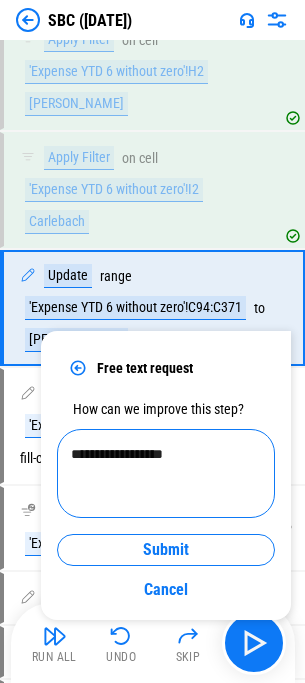 click on "Submit" at bounding box center (166, 550) 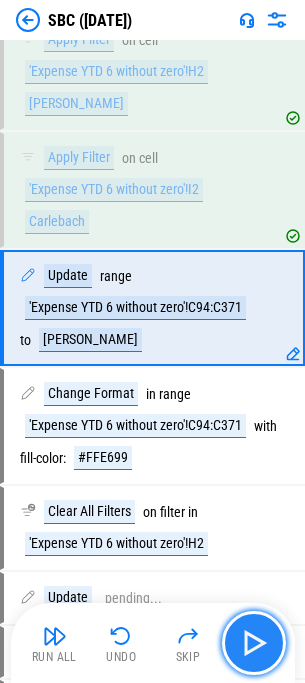 click at bounding box center (254, 643) 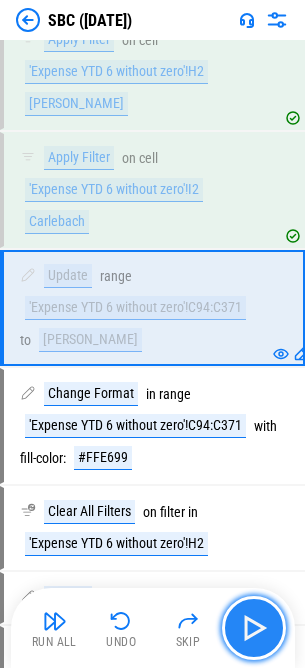 click at bounding box center [254, 628] 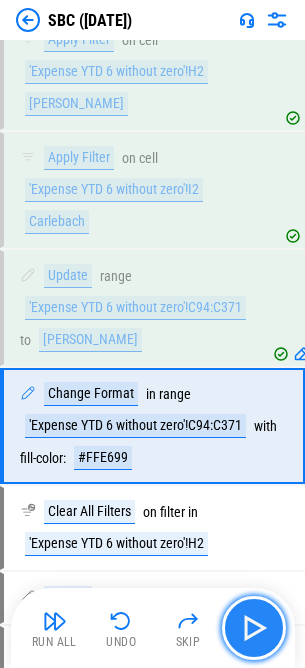 click at bounding box center [254, 628] 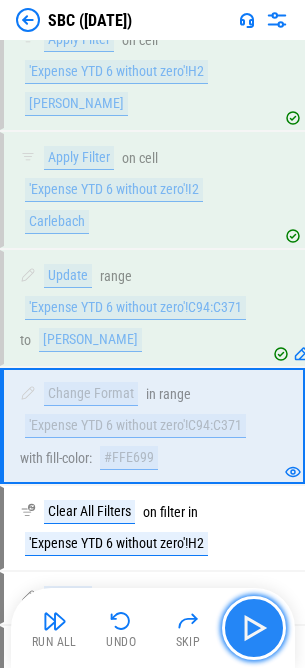 click at bounding box center [254, 628] 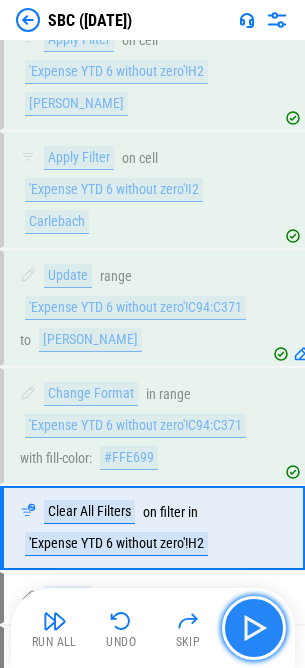 click at bounding box center (254, 628) 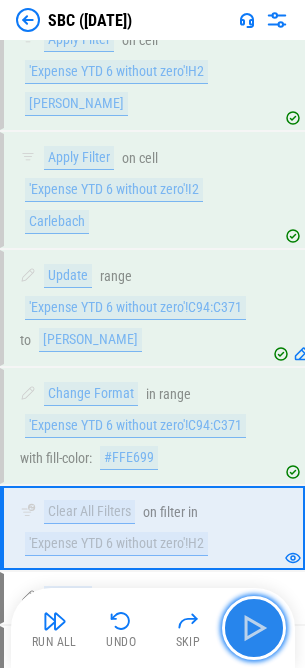 click at bounding box center [254, 628] 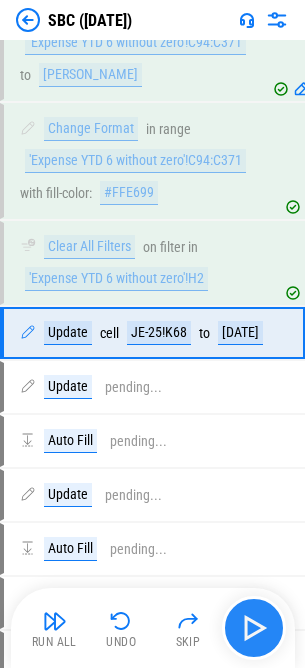 scroll, scrollTop: 1317, scrollLeft: 0, axis: vertical 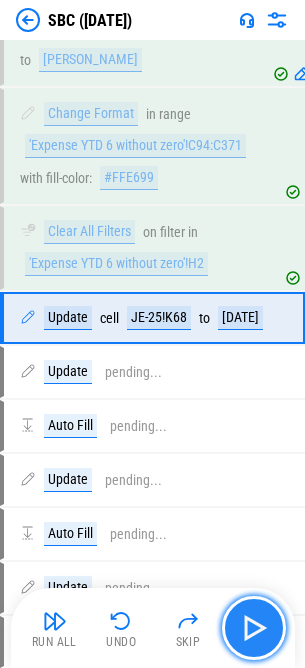 click at bounding box center [254, 628] 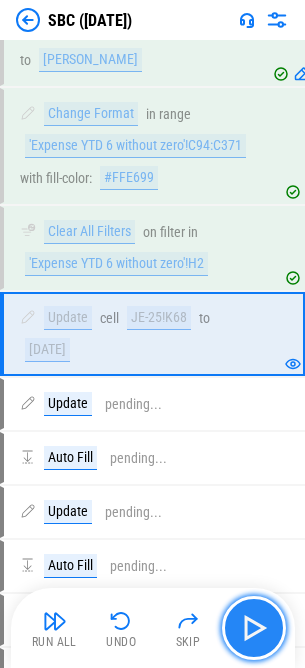 click at bounding box center [254, 628] 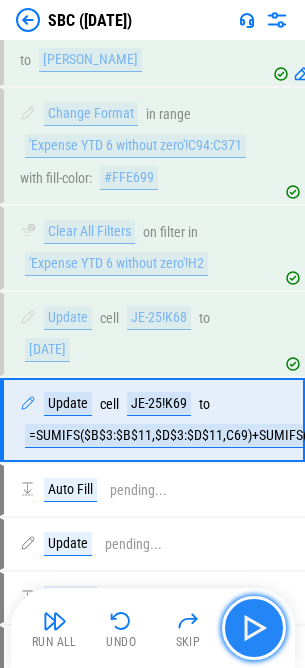click at bounding box center (254, 628) 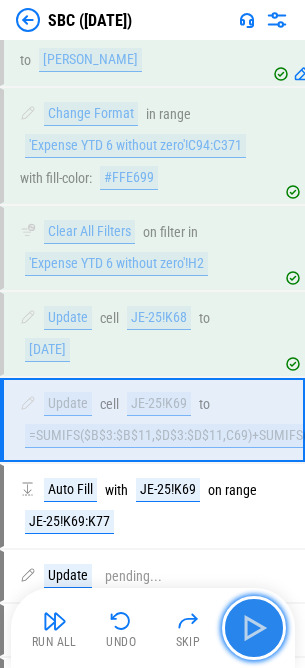 click at bounding box center [254, 628] 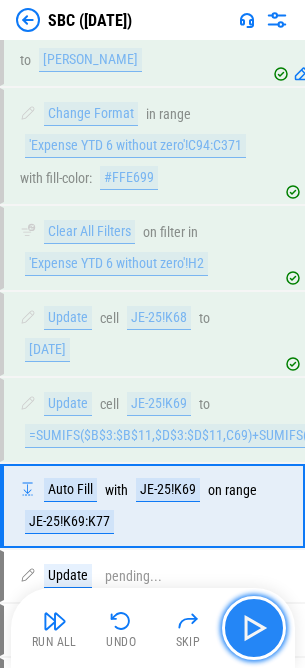 click at bounding box center [254, 628] 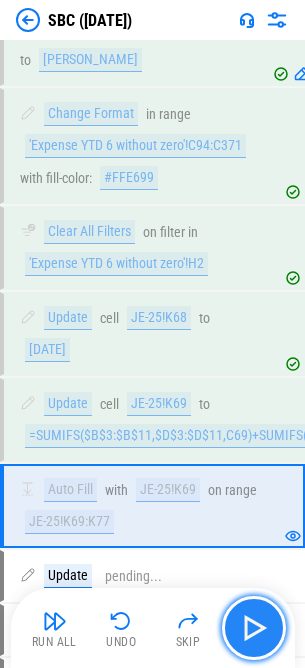 click at bounding box center (254, 628) 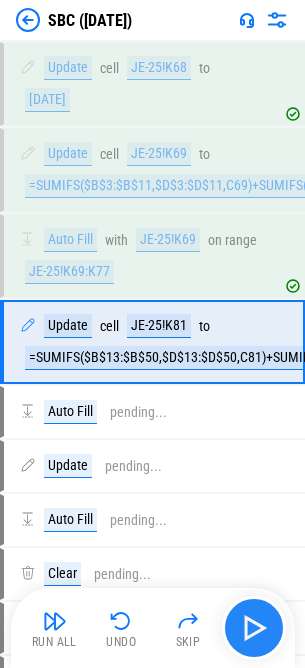 scroll, scrollTop: 1575, scrollLeft: 0, axis: vertical 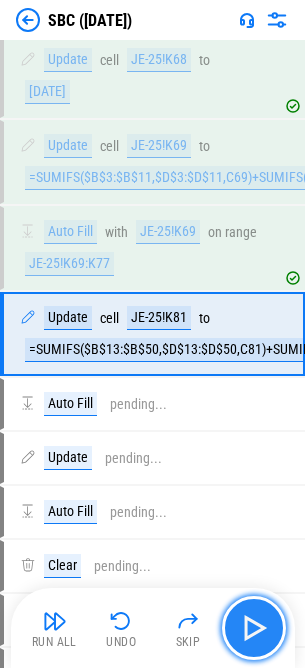 click at bounding box center (254, 628) 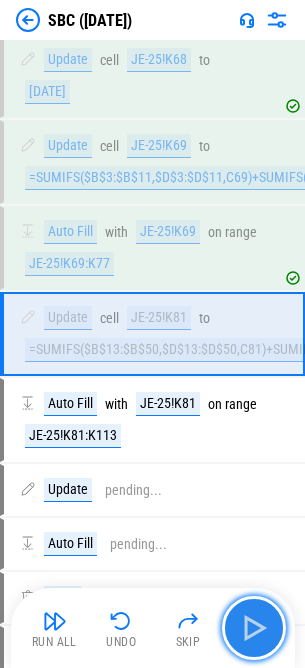 click at bounding box center [254, 628] 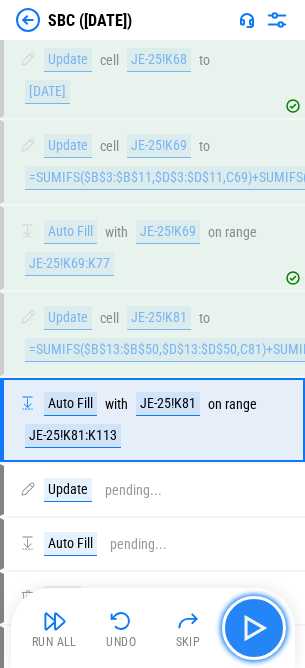click at bounding box center [254, 628] 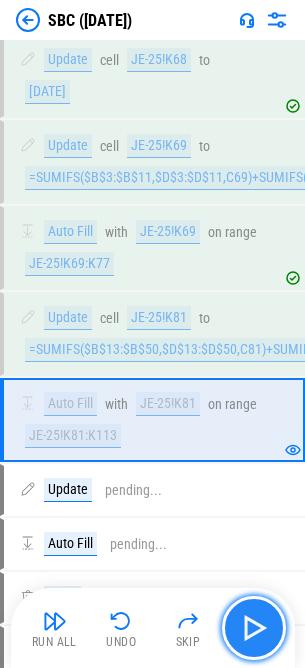 click at bounding box center (254, 628) 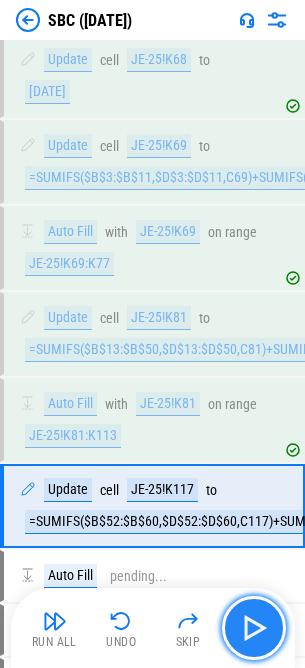 click at bounding box center [254, 628] 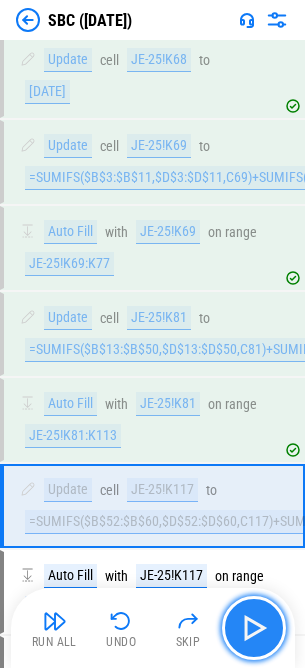 click at bounding box center [254, 628] 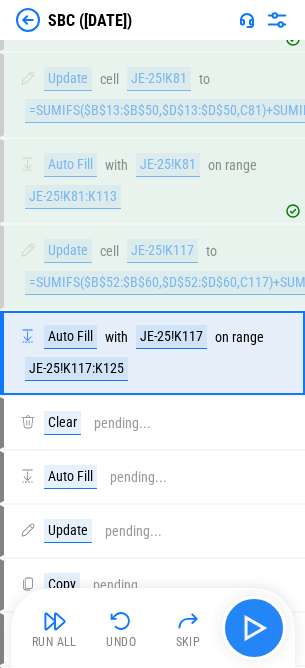 scroll, scrollTop: 1833, scrollLeft: 0, axis: vertical 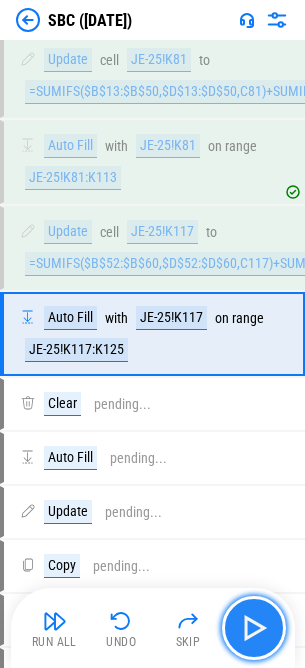 click at bounding box center (254, 628) 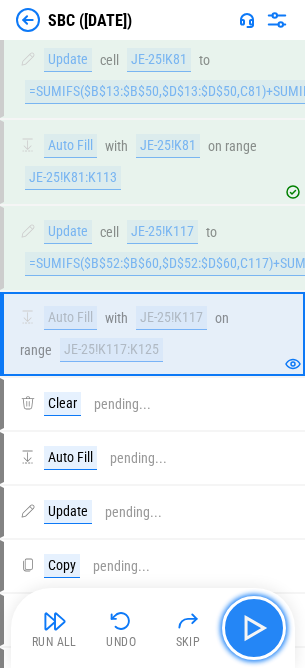 click at bounding box center [254, 628] 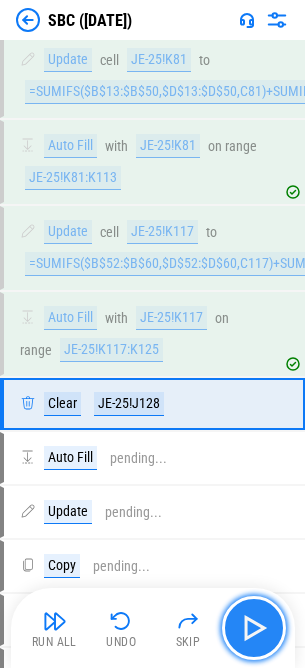 click at bounding box center [254, 628] 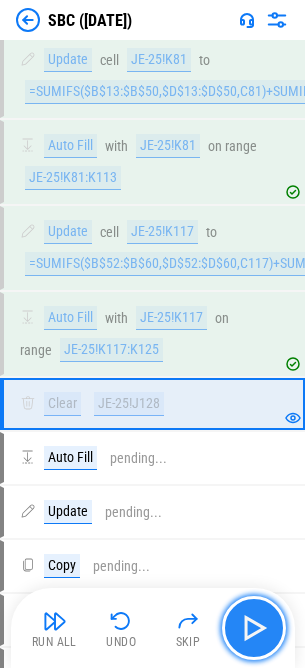 click at bounding box center (254, 628) 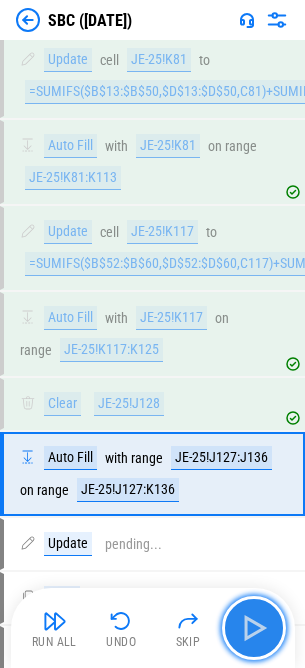 click at bounding box center [254, 628] 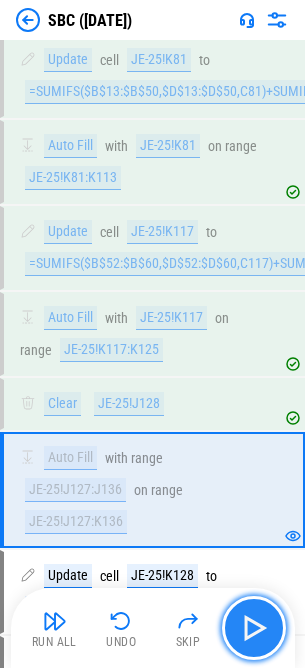 click at bounding box center [254, 628] 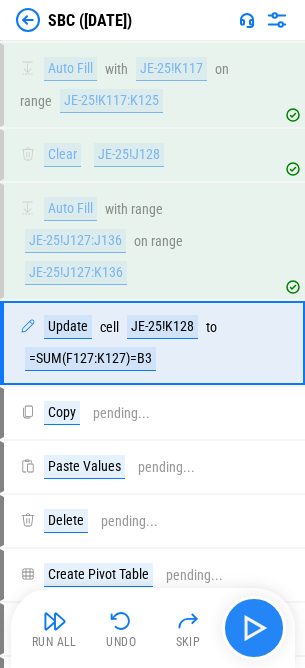 scroll, scrollTop: 2091, scrollLeft: 0, axis: vertical 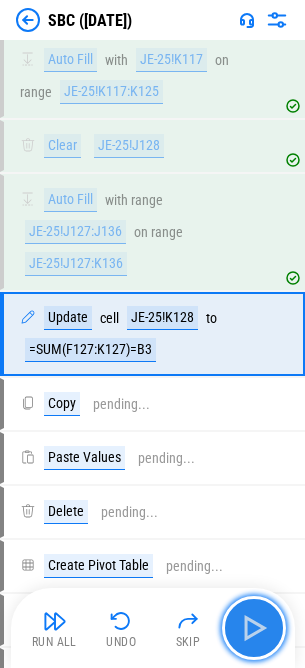 click at bounding box center [254, 628] 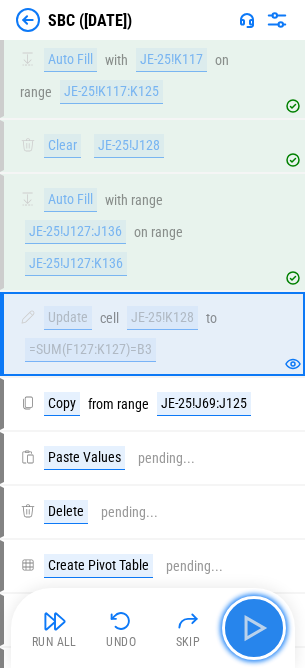 click at bounding box center (254, 628) 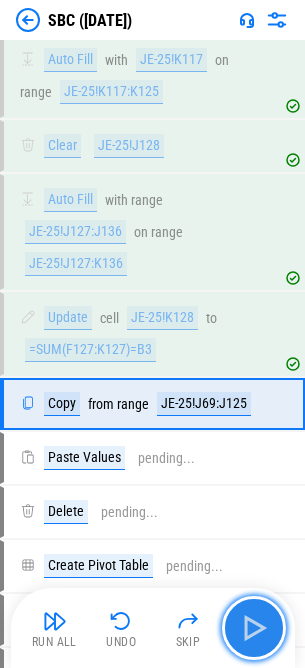 click at bounding box center [254, 628] 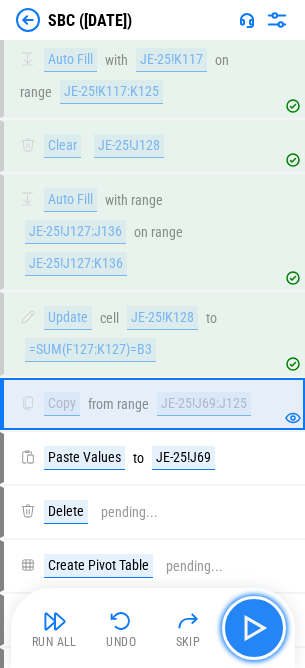 click at bounding box center (254, 628) 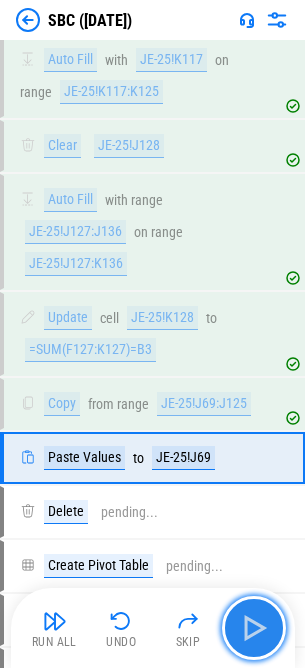 click at bounding box center [254, 628] 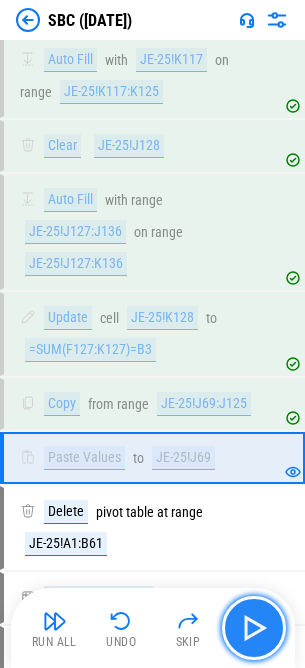click at bounding box center (254, 628) 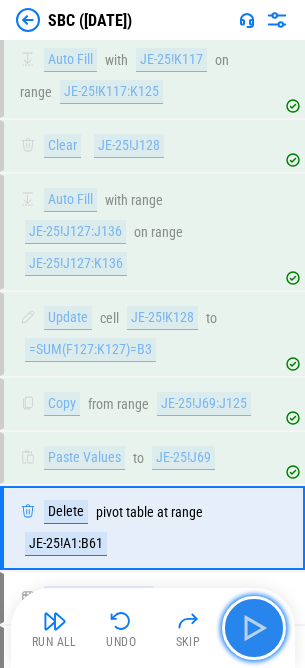click at bounding box center (254, 628) 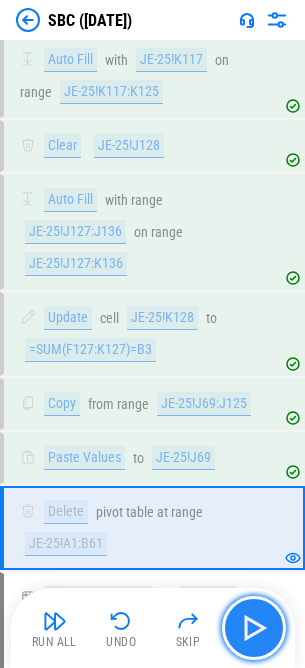 click at bounding box center [254, 628] 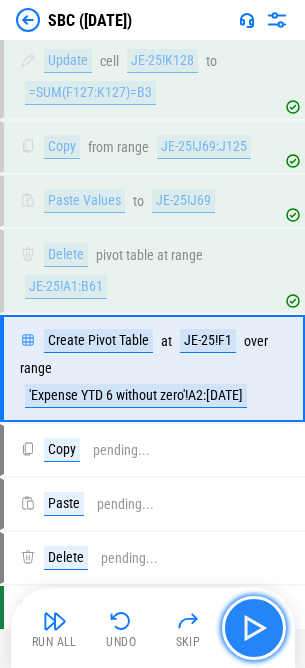 scroll, scrollTop: 2383, scrollLeft: 0, axis: vertical 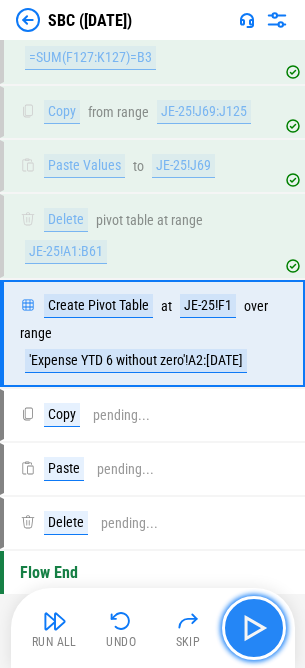 click at bounding box center [254, 628] 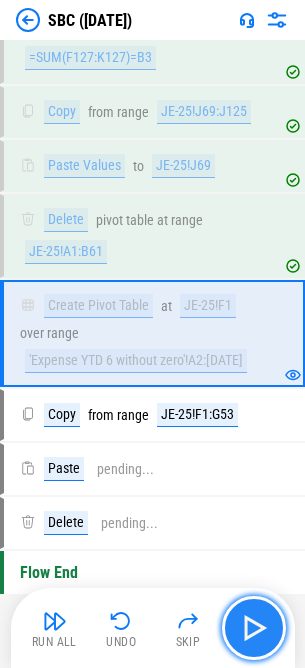 click at bounding box center (254, 628) 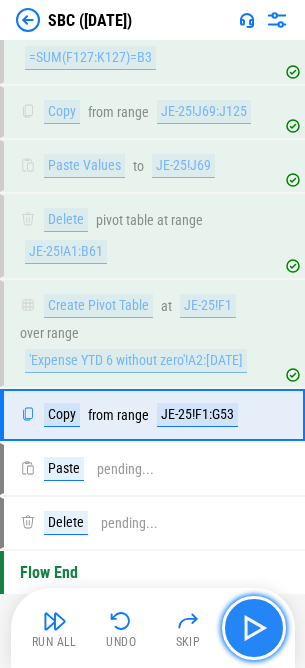 click at bounding box center [254, 628] 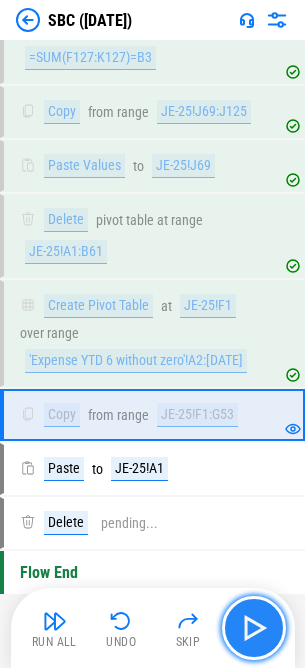 click at bounding box center (254, 628) 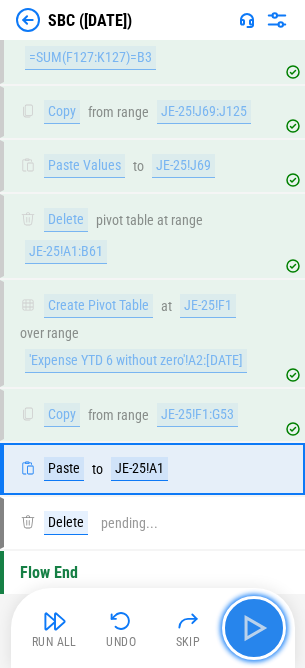 click at bounding box center (254, 628) 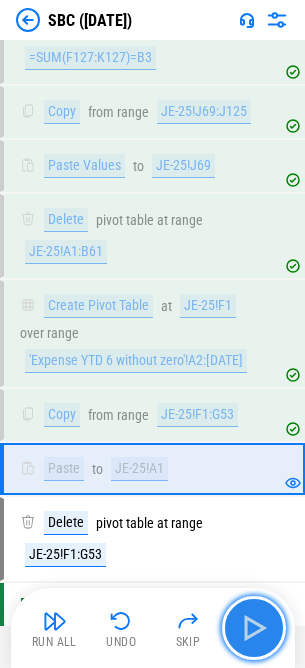 click at bounding box center (254, 628) 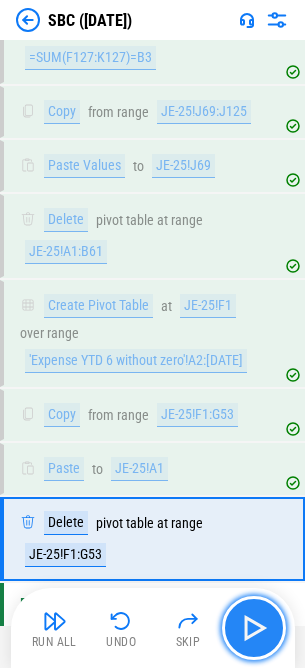 click at bounding box center (254, 628) 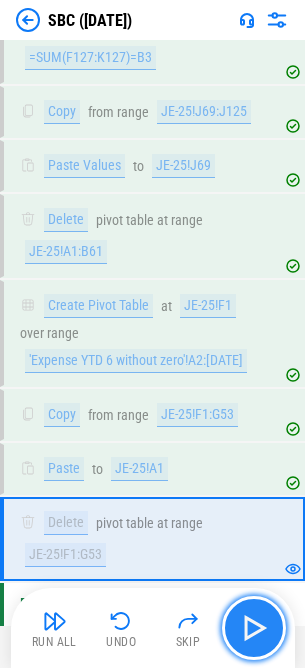 click at bounding box center (254, 628) 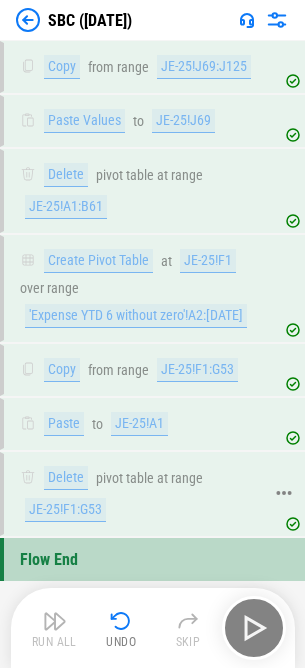 scroll, scrollTop: 2441, scrollLeft: 0, axis: vertical 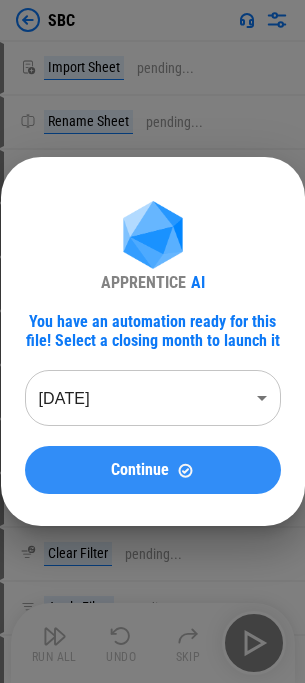 click on "Continue" at bounding box center (153, 470) 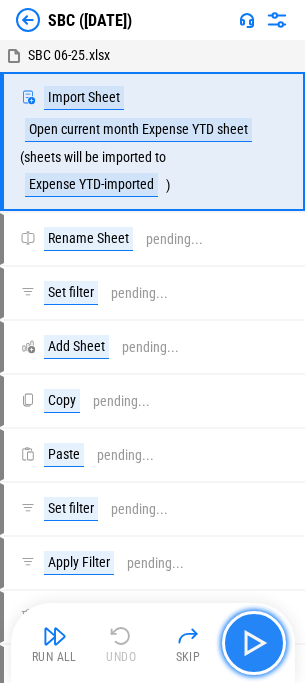click at bounding box center (254, 643) 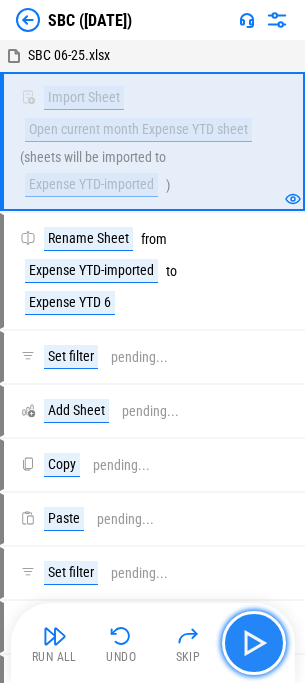 click at bounding box center (254, 643) 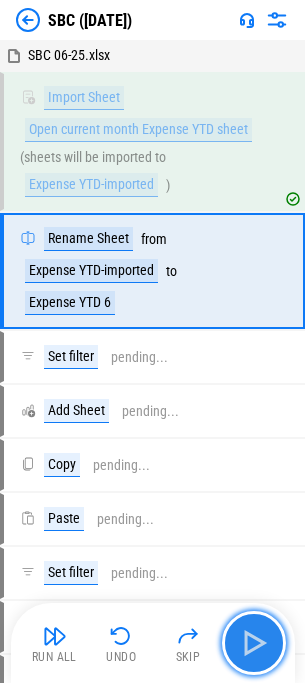 click at bounding box center (254, 643) 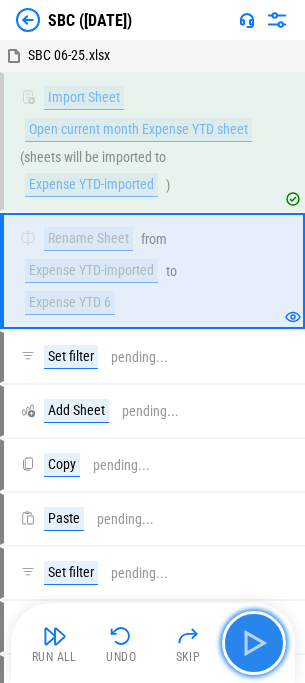 click at bounding box center (254, 643) 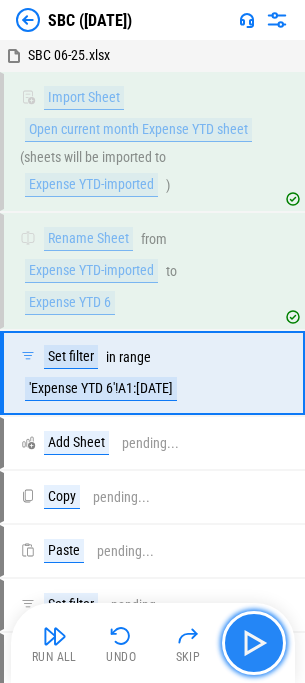 click at bounding box center [254, 643] 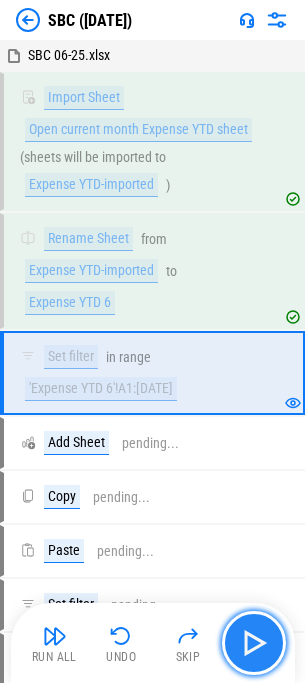 click at bounding box center (254, 643) 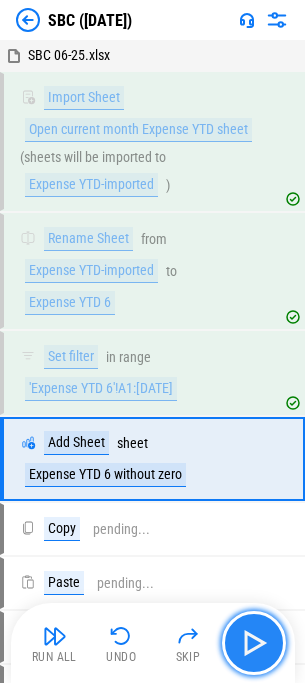 click at bounding box center [254, 643] 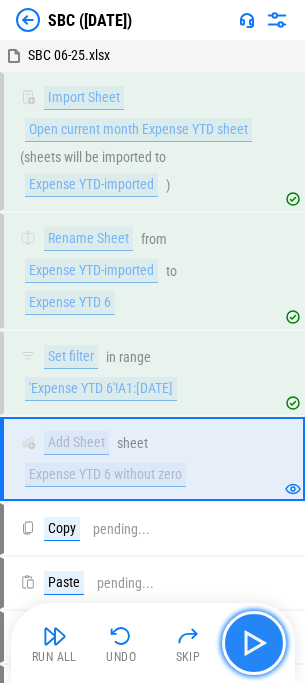 click at bounding box center [254, 643] 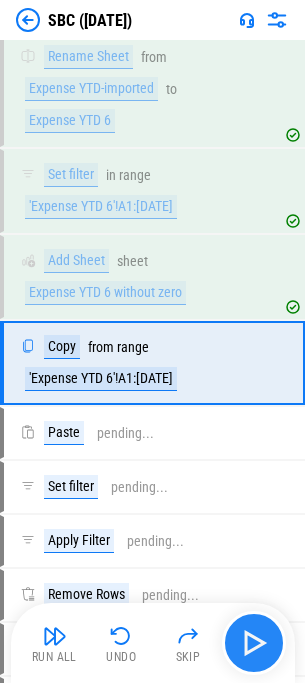 scroll, scrollTop: 204, scrollLeft: 0, axis: vertical 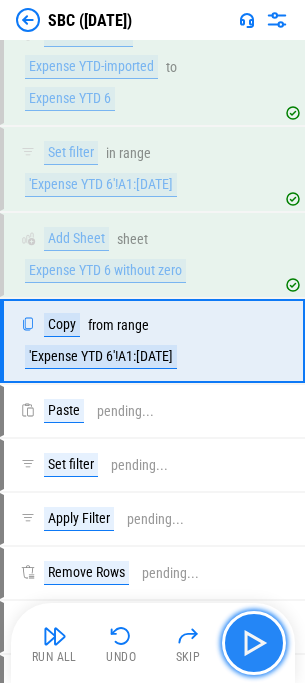 click at bounding box center [254, 643] 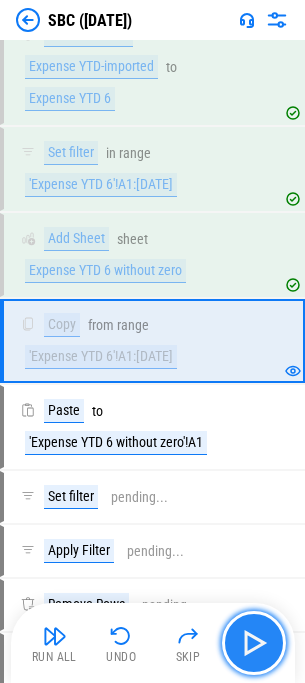click at bounding box center (254, 643) 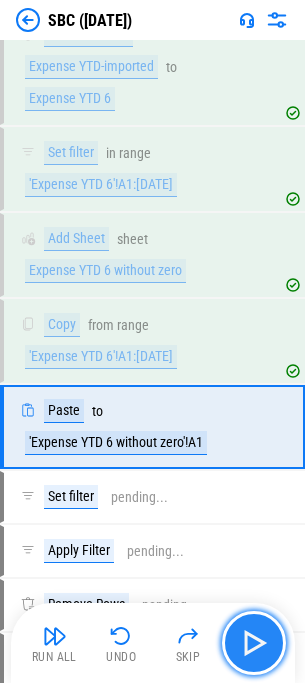 click at bounding box center [254, 643] 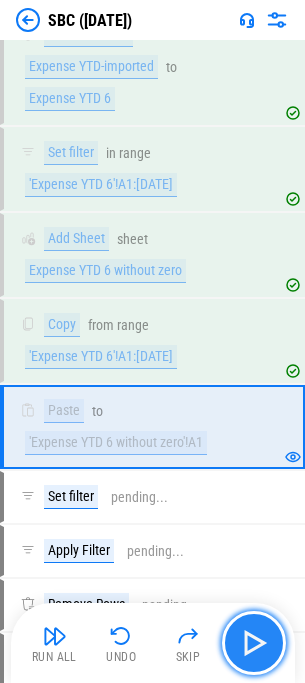 click at bounding box center [254, 643] 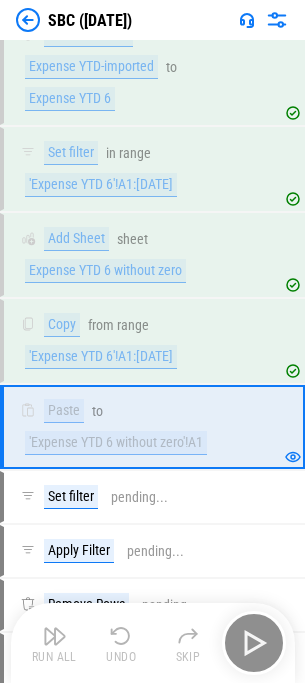 click on "Run All Undo Skip" at bounding box center (155, 643) 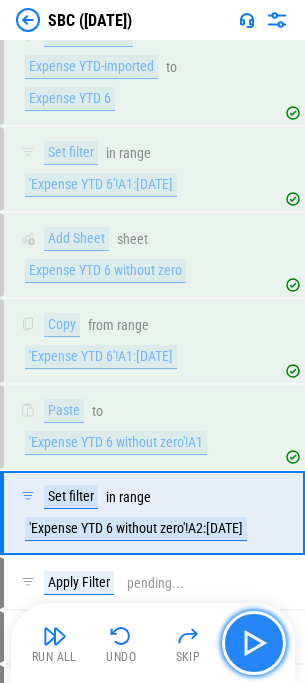 click at bounding box center [254, 643] 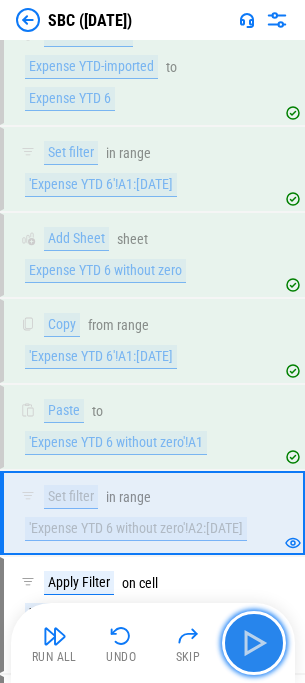 click at bounding box center (254, 643) 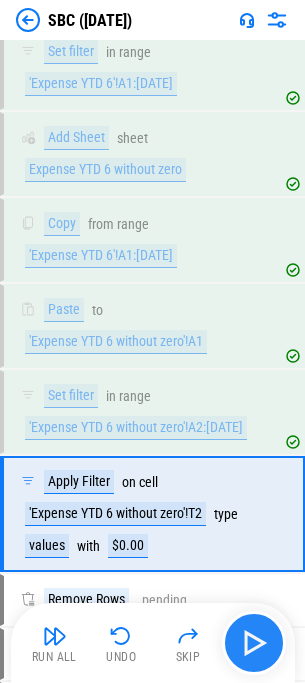scroll, scrollTop: 478, scrollLeft: 0, axis: vertical 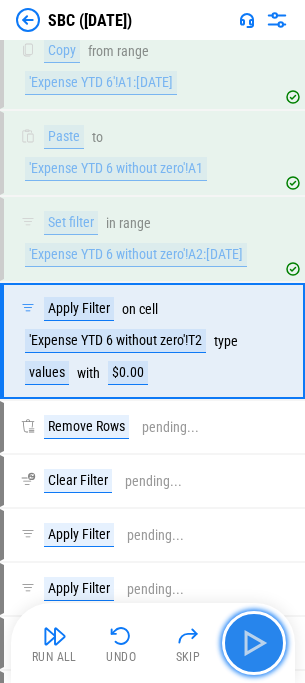 click at bounding box center (254, 643) 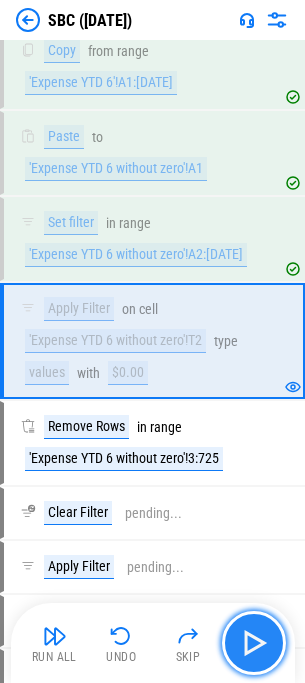 click at bounding box center (254, 643) 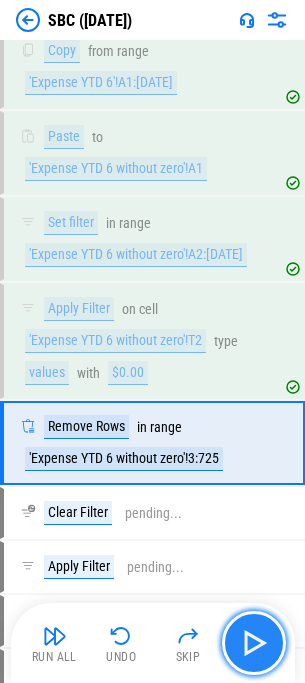click at bounding box center (254, 643) 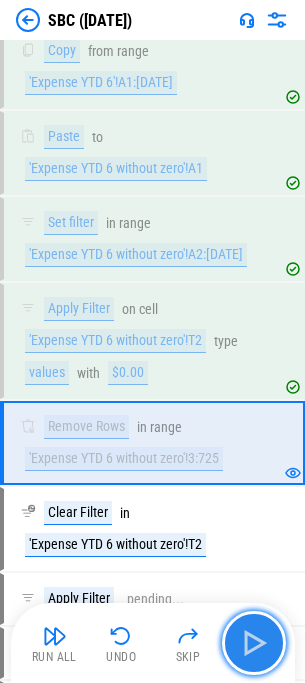 click at bounding box center (254, 643) 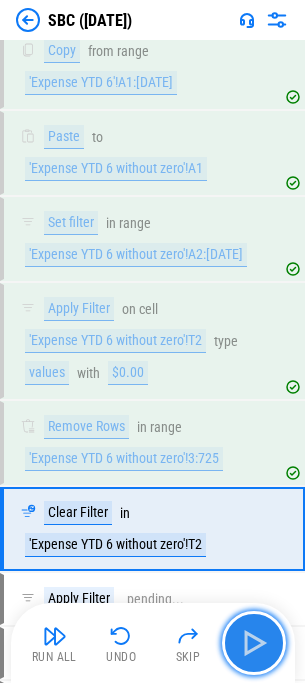 click at bounding box center (254, 643) 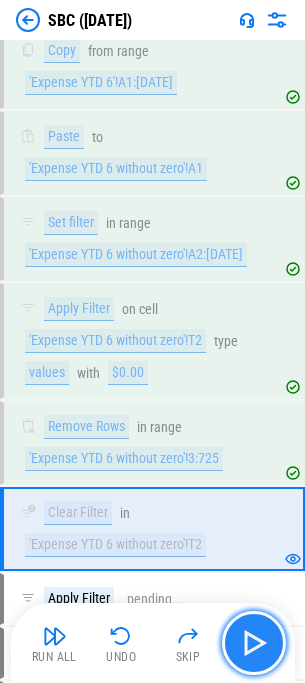 click at bounding box center (254, 643) 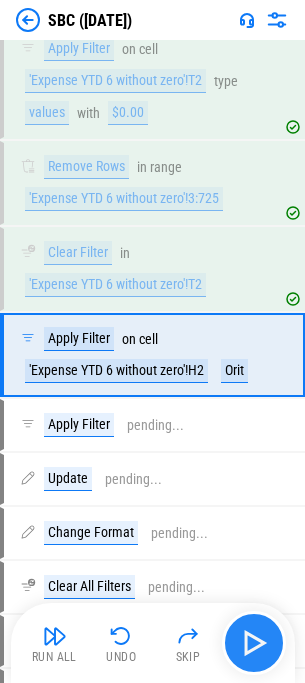 scroll, scrollTop: 752, scrollLeft: 0, axis: vertical 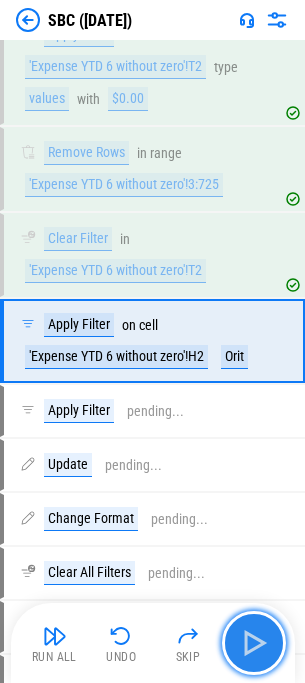 click at bounding box center (254, 643) 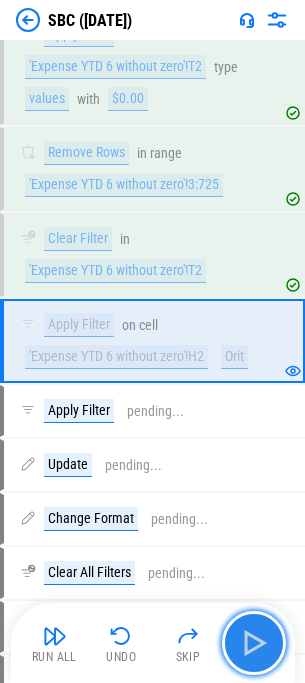 click at bounding box center (254, 643) 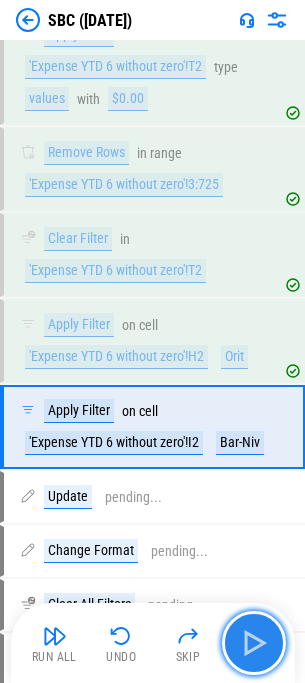 click at bounding box center (254, 643) 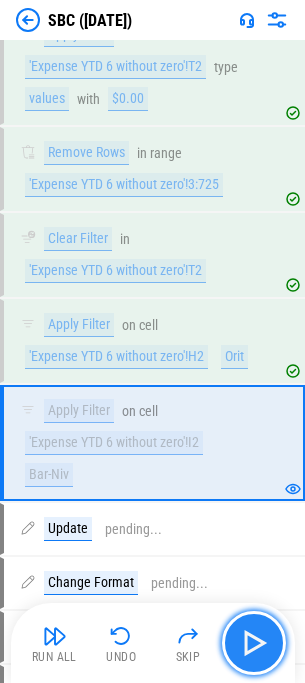 click at bounding box center [254, 643] 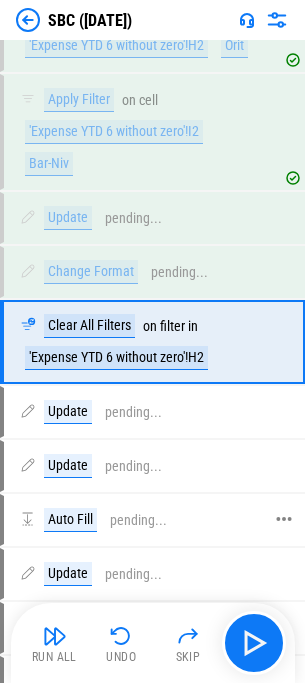 scroll, scrollTop: 1064, scrollLeft: 0, axis: vertical 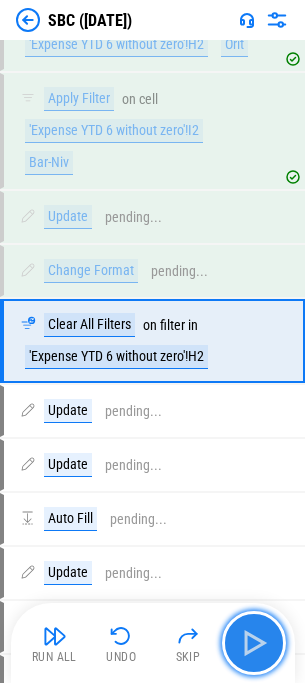 click at bounding box center [254, 643] 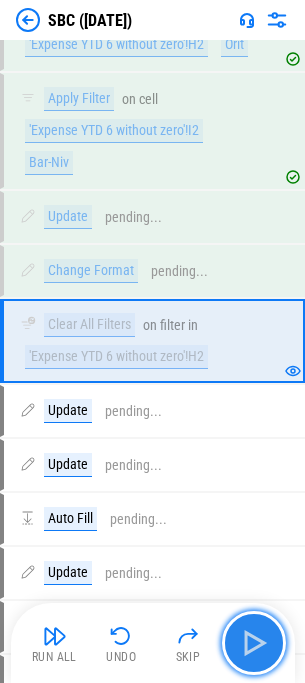 click at bounding box center [254, 643] 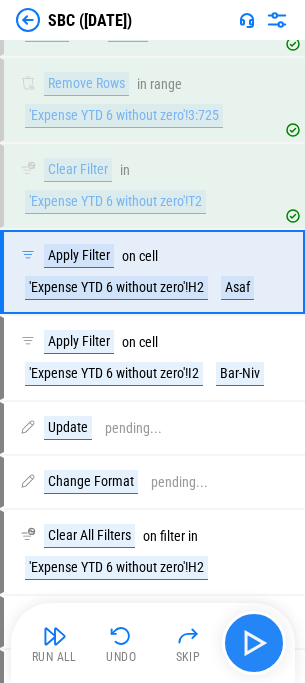 scroll, scrollTop: 752, scrollLeft: 0, axis: vertical 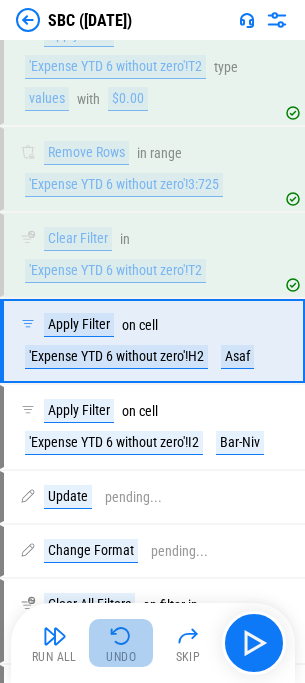 click at bounding box center (121, 636) 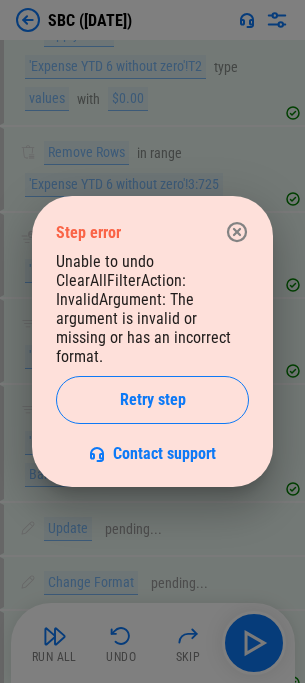 click 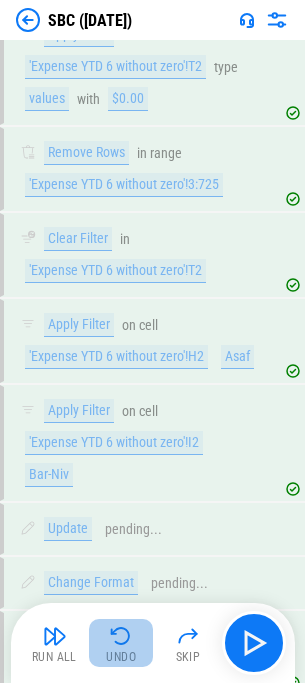 click at bounding box center (121, 636) 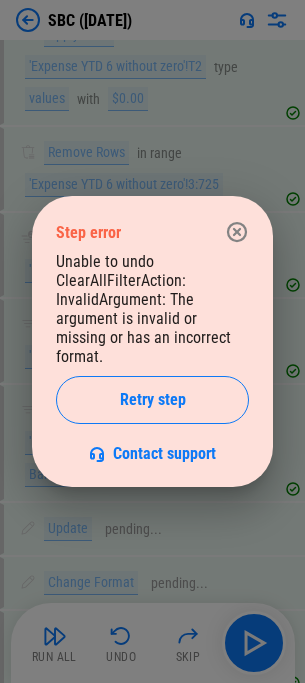 click 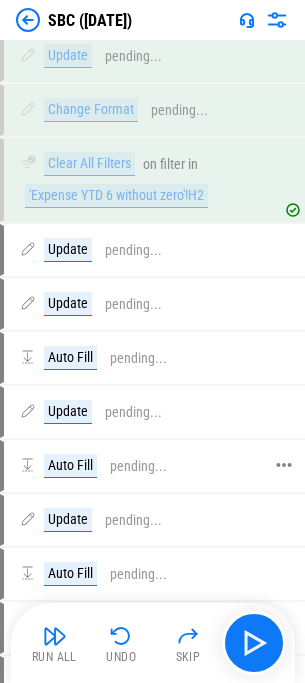 scroll, scrollTop: 1152, scrollLeft: 0, axis: vertical 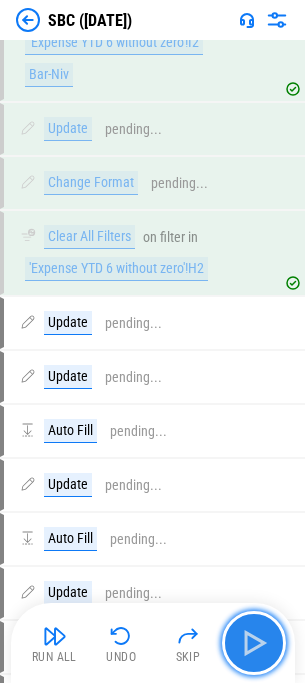 click at bounding box center (254, 643) 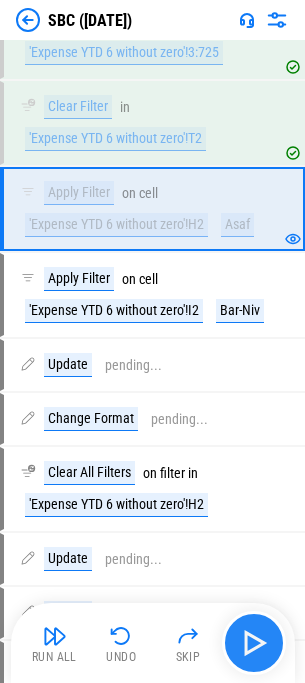 scroll, scrollTop: 752, scrollLeft: 0, axis: vertical 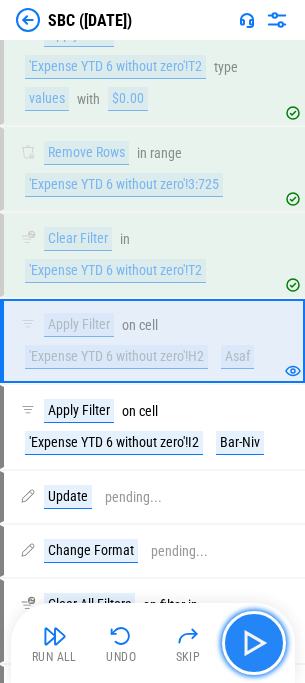 click at bounding box center (254, 643) 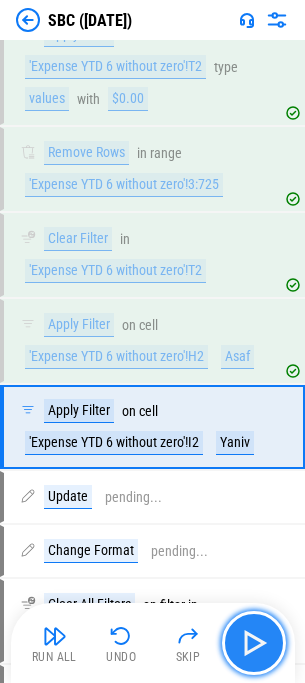 click at bounding box center [254, 643] 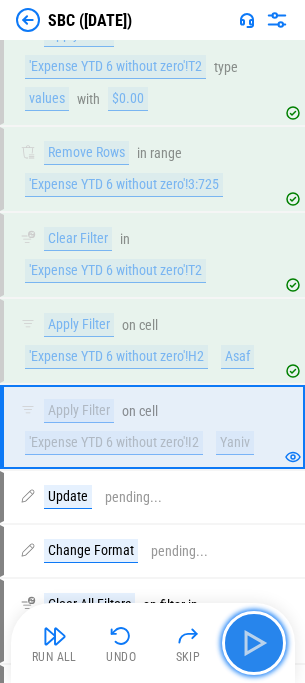 click at bounding box center (254, 643) 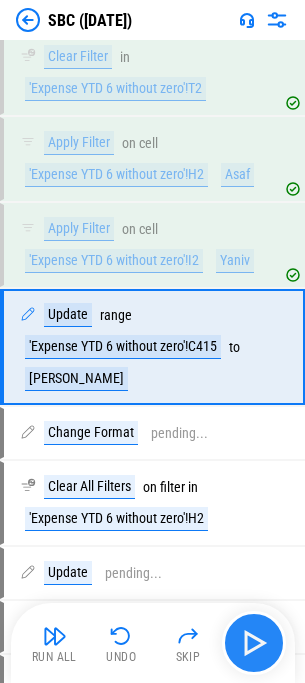 scroll, scrollTop: 940, scrollLeft: 0, axis: vertical 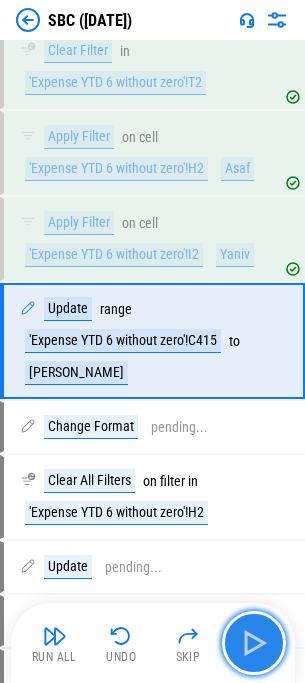 click at bounding box center [254, 643] 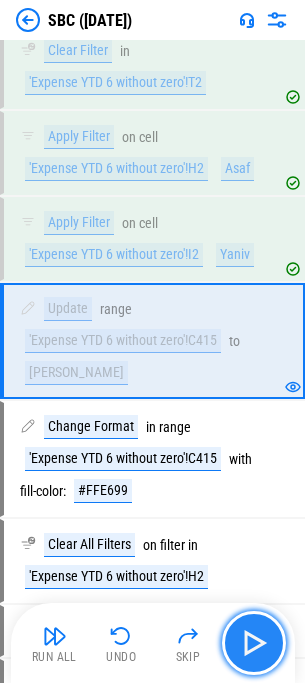 click at bounding box center [254, 643] 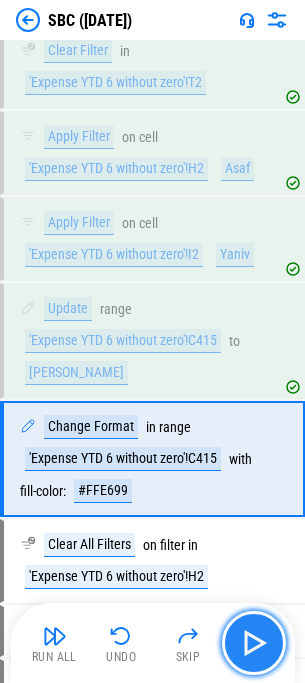 click at bounding box center (254, 643) 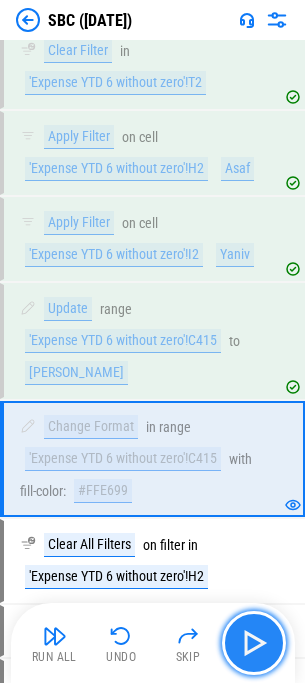 click at bounding box center [254, 643] 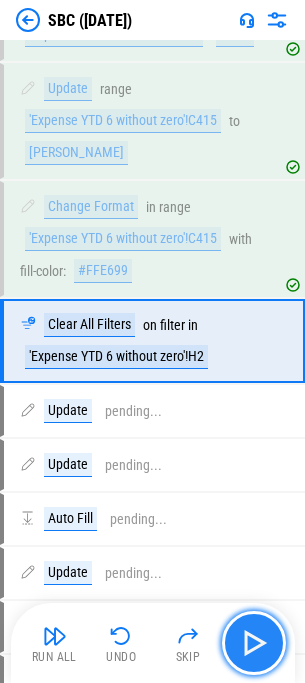click at bounding box center (254, 643) 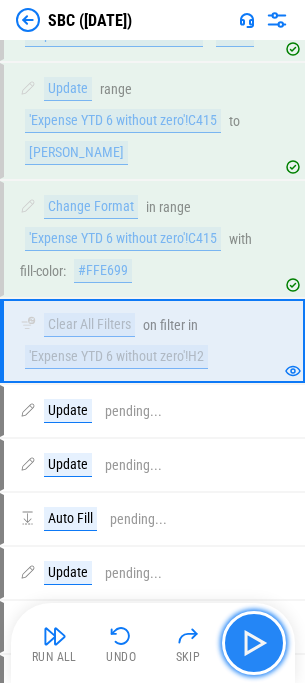 click at bounding box center (254, 643) 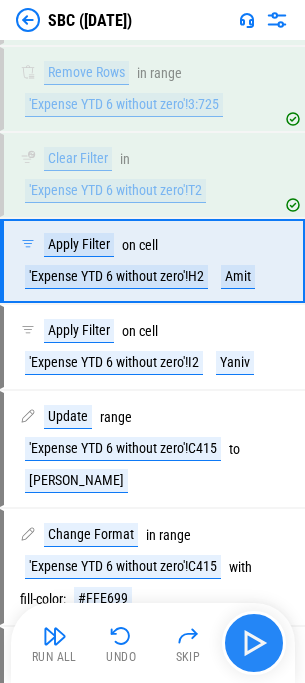 scroll, scrollTop: 752, scrollLeft: 0, axis: vertical 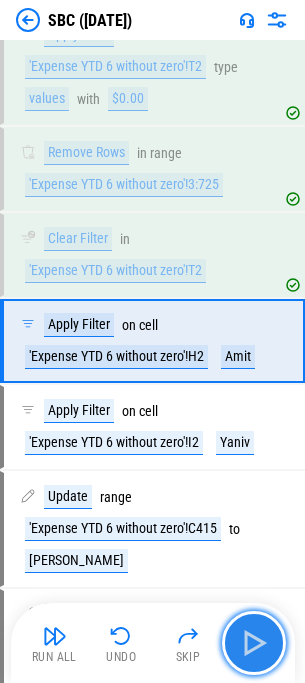 click at bounding box center [254, 643] 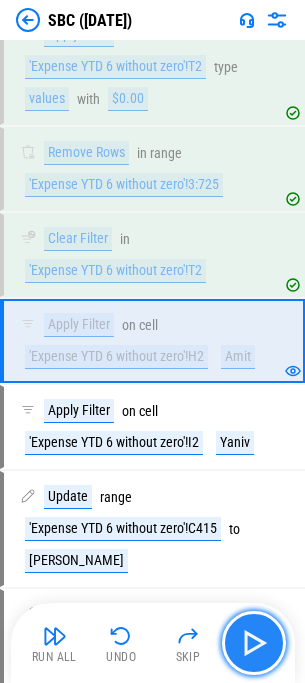 click at bounding box center [254, 643] 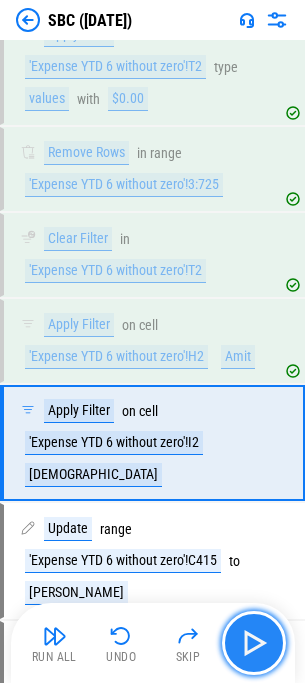 click at bounding box center [254, 643] 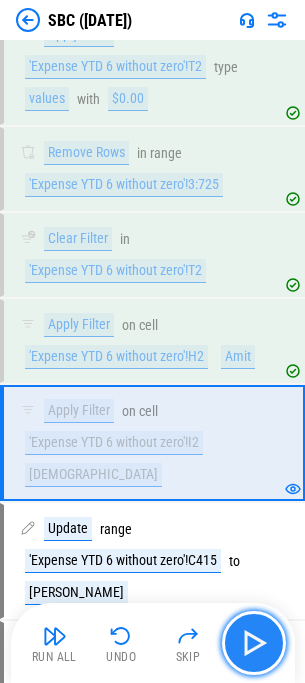 click at bounding box center (254, 643) 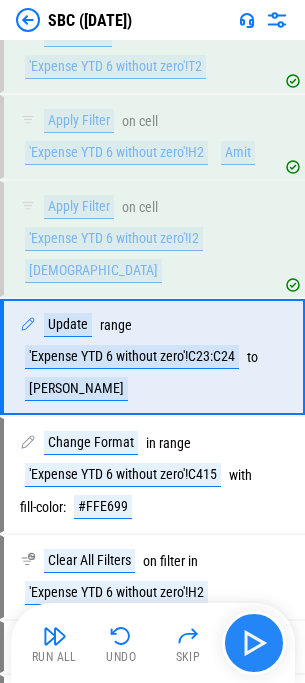 scroll, scrollTop: 972, scrollLeft: 0, axis: vertical 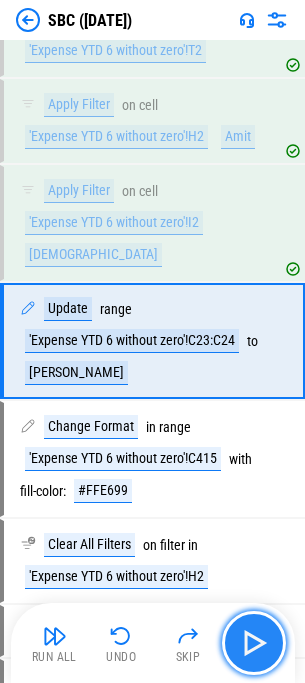 click at bounding box center (254, 643) 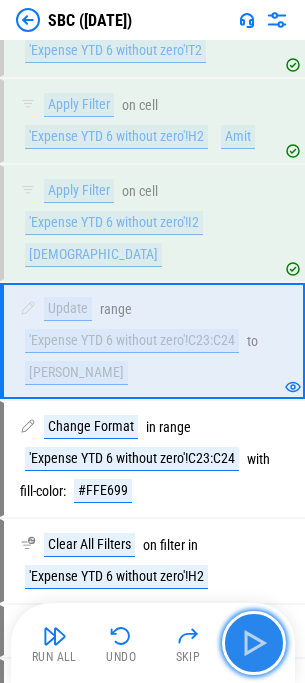 click at bounding box center (254, 643) 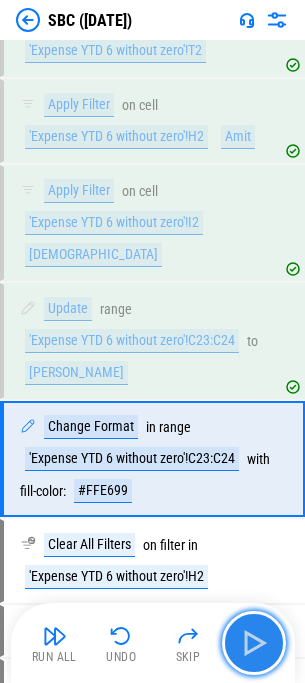 click at bounding box center (254, 643) 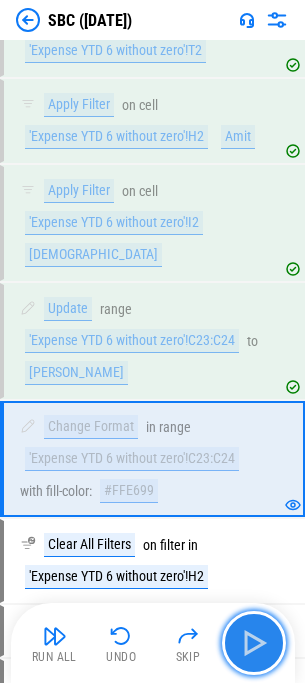 click at bounding box center (254, 643) 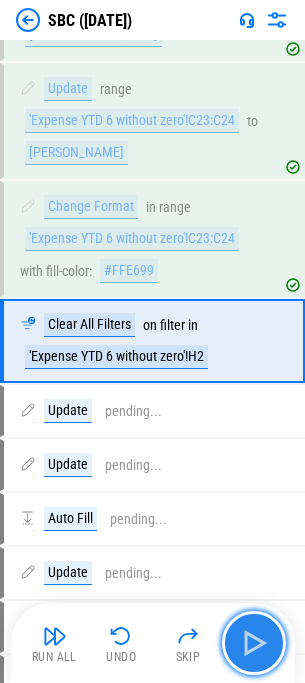 click at bounding box center (254, 643) 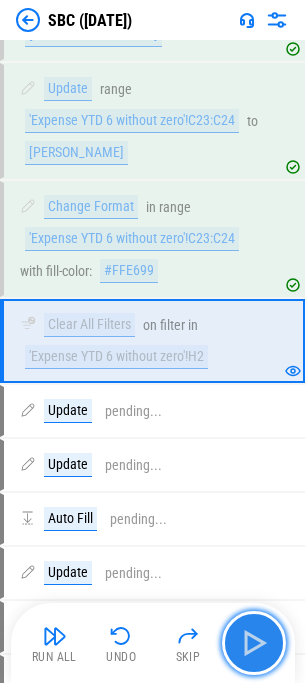click at bounding box center [254, 643] 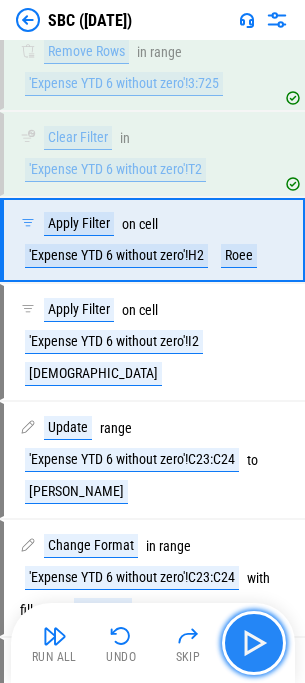 scroll, scrollTop: 752, scrollLeft: 0, axis: vertical 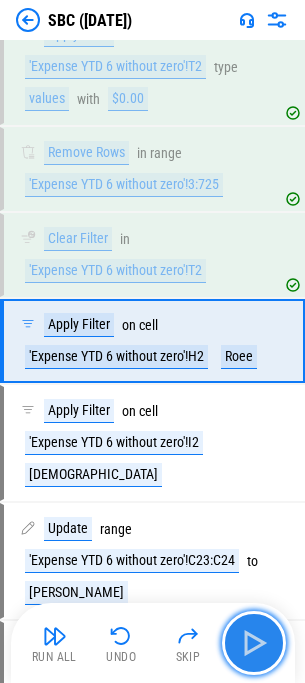 click at bounding box center (254, 643) 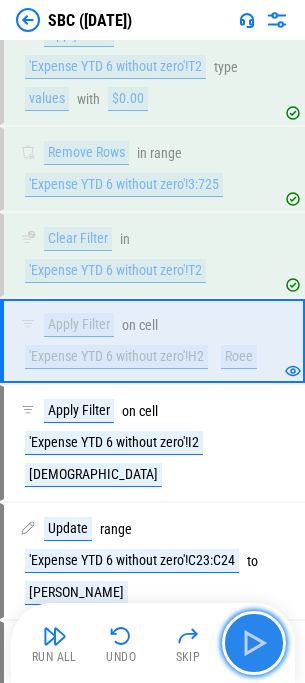 click at bounding box center [254, 643] 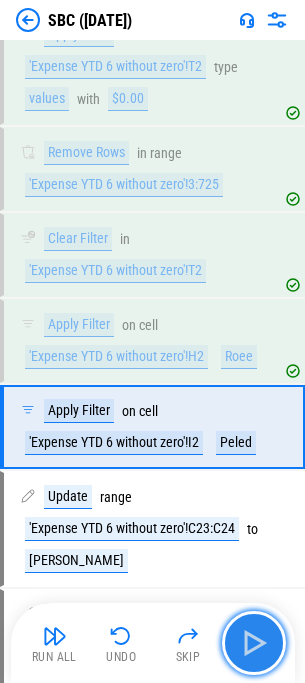 click at bounding box center [254, 643] 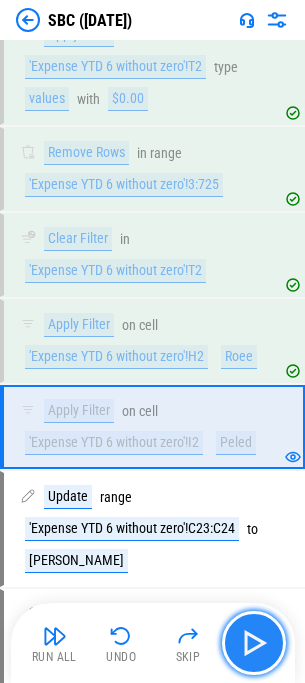 click at bounding box center [254, 643] 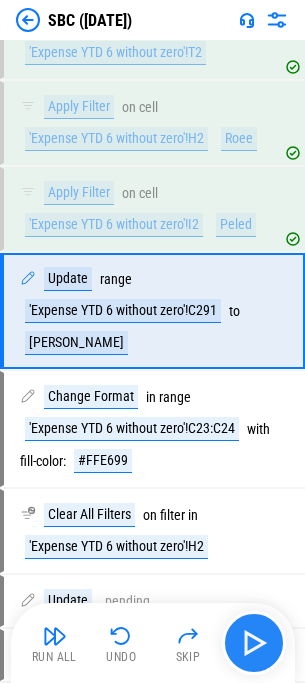 scroll, scrollTop: 972, scrollLeft: 0, axis: vertical 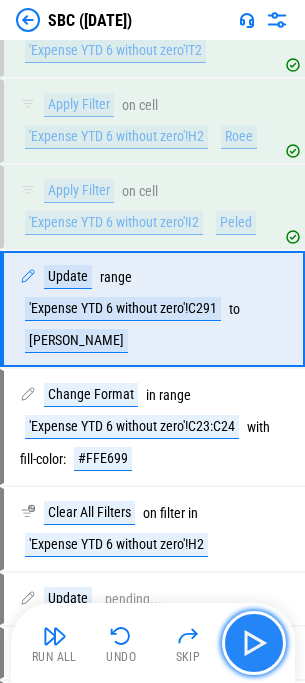 click at bounding box center (254, 643) 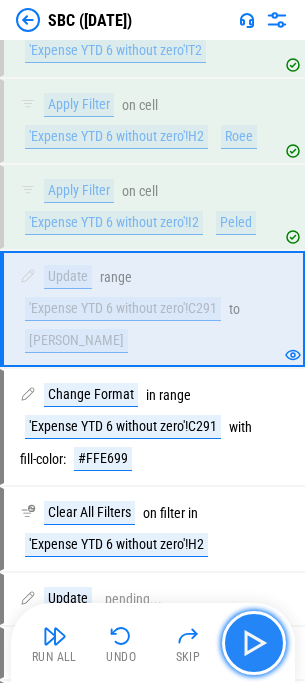 click at bounding box center [254, 643] 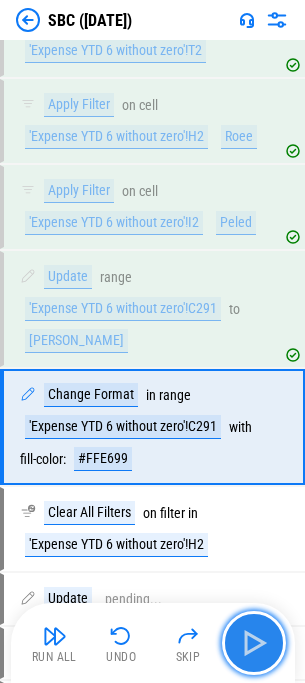 click at bounding box center (254, 643) 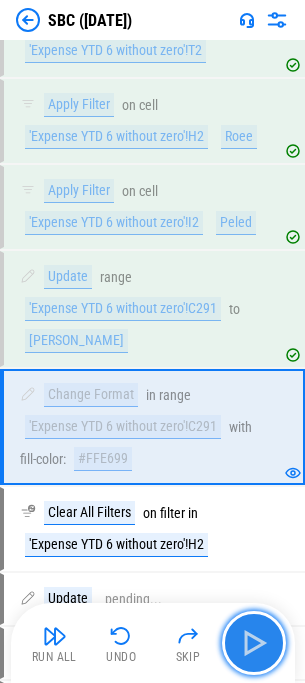 click at bounding box center (254, 643) 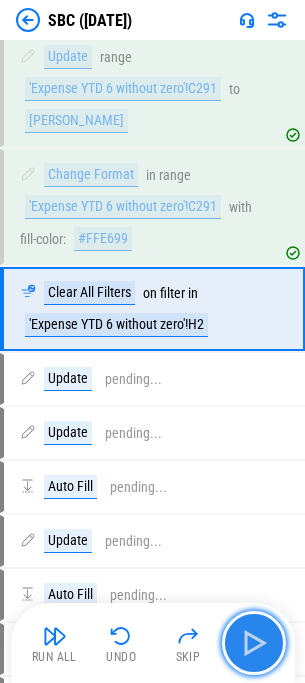 click at bounding box center (254, 643) 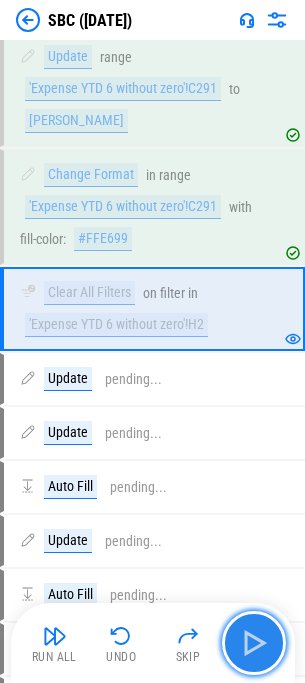 click at bounding box center (254, 643) 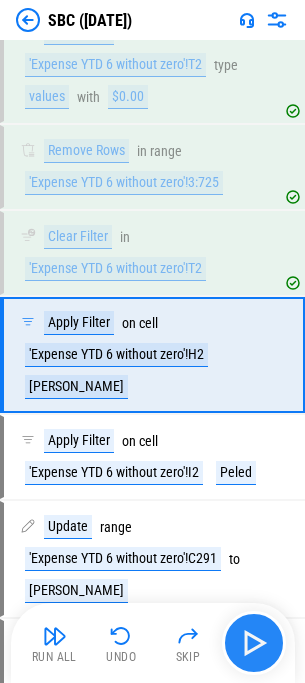scroll, scrollTop: 752, scrollLeft: 0, axis: vertical 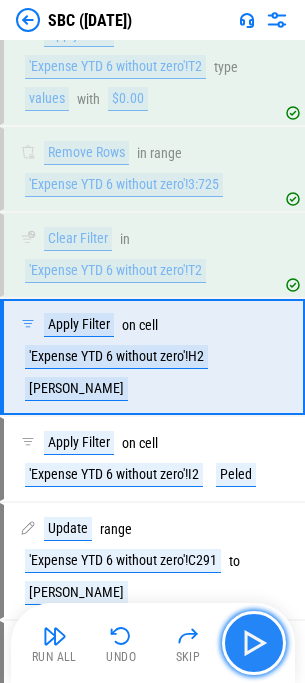 click at bounding box center (254, 643) 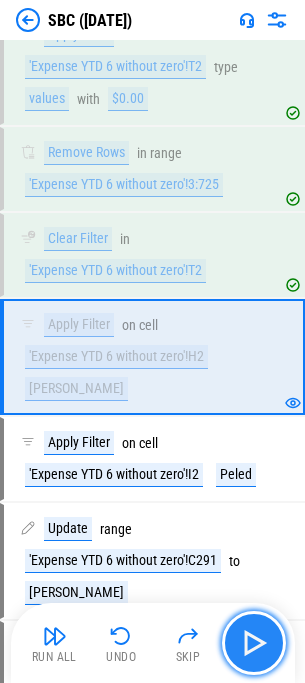 click at bounding box center [254, 643] 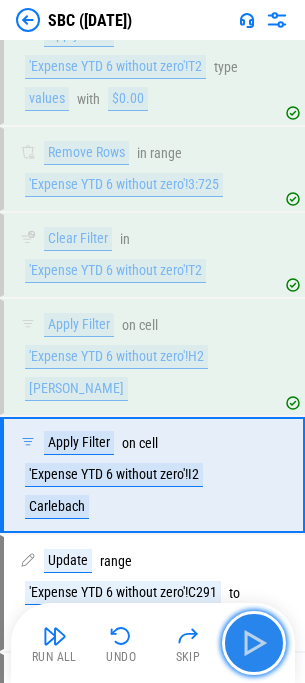 click at bounding box center (254, 643) 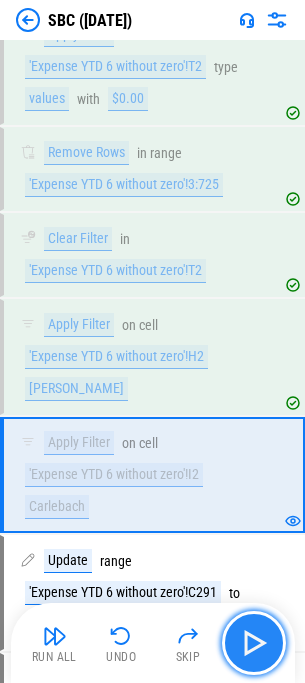 click at bounding box center (254, 643) 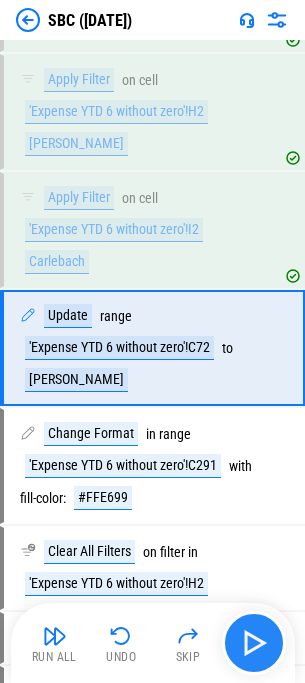scroll, scrollTop: 1004, scrollLeft: 0, axis: vertical 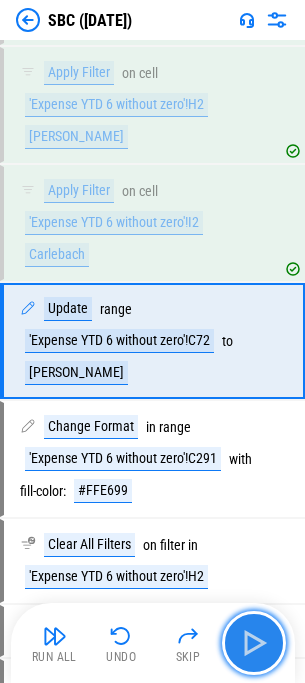 click at bounding box center [254, 643] 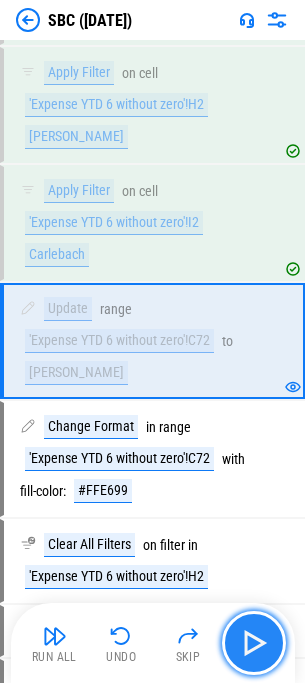 click at bounding box center (254, 643) 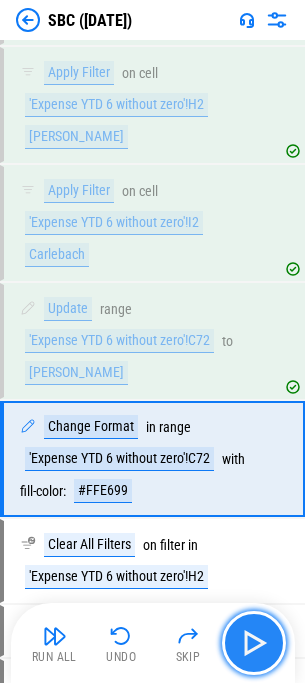 click at bounding box center [254, 643] 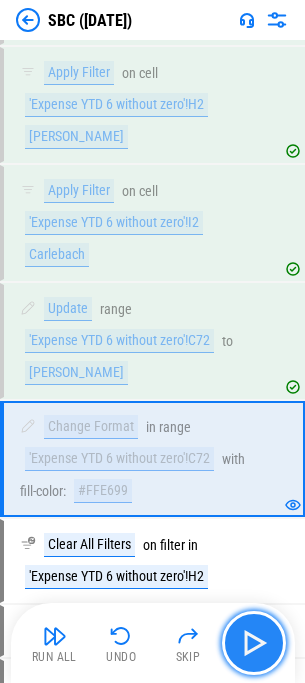 click at bounding box center [254, 643] 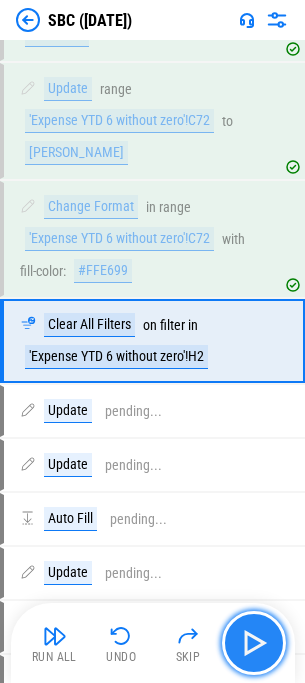 click at bounding box center (254, 643) 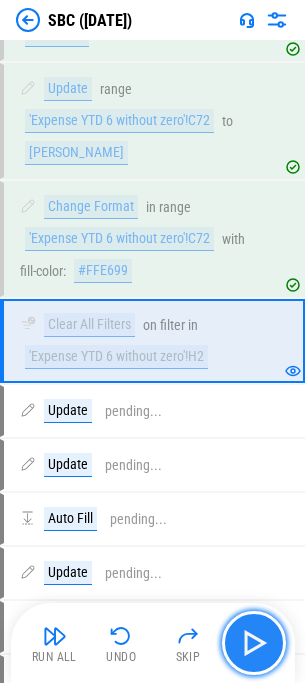 click at bounding box center (254, 643) 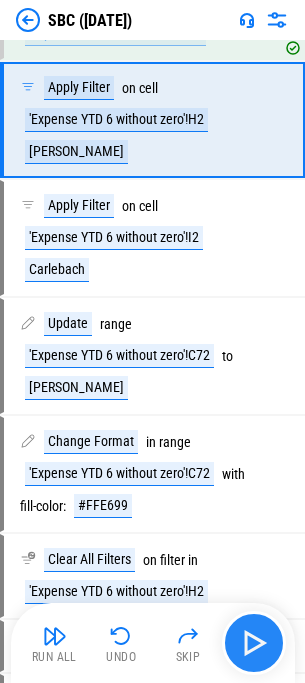 scroll, scrollTop: 752, scrollLeft: 0, axis: vertical 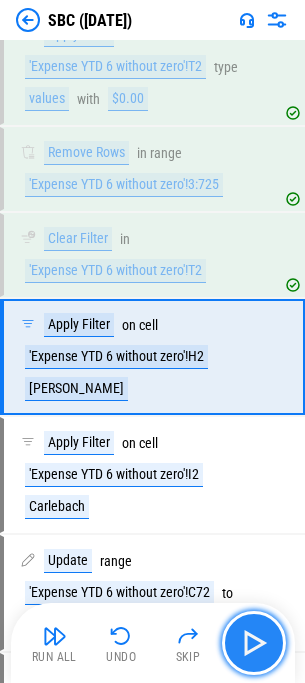 click at bounding box center [254, 643] 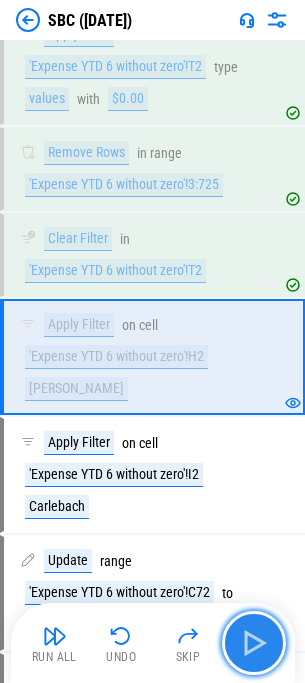 click at bounding box center (254, 643) 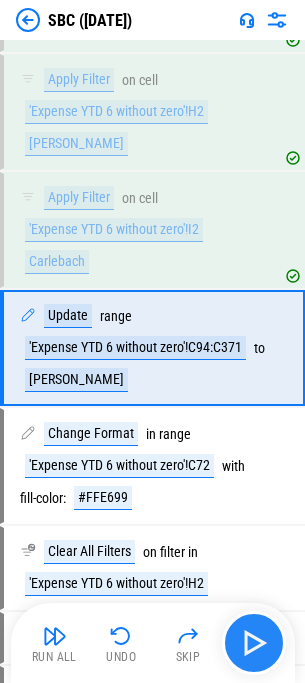scroll, scrollTop: 1004, scrollLeft: 0, axis: vertical 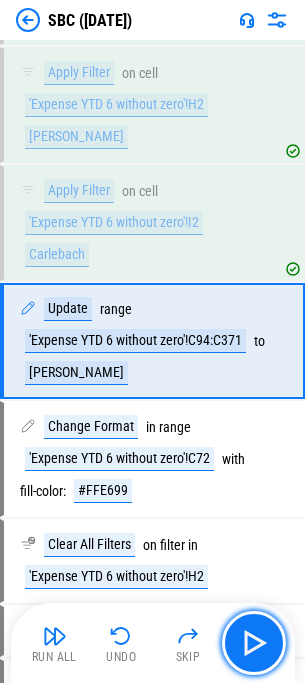 click at bounding box center [254, 643] 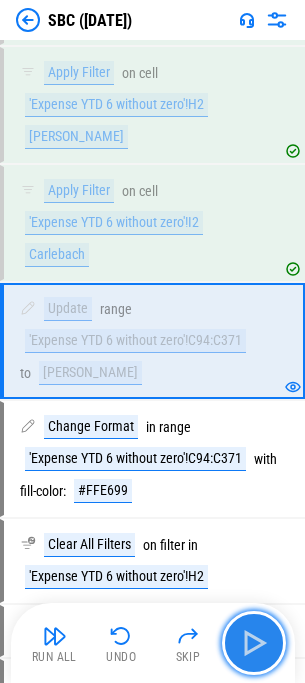 click at bounding box center [254, 643] 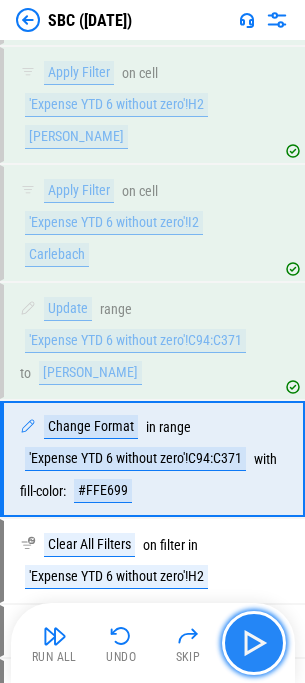 click at bounding box center [254, 643] 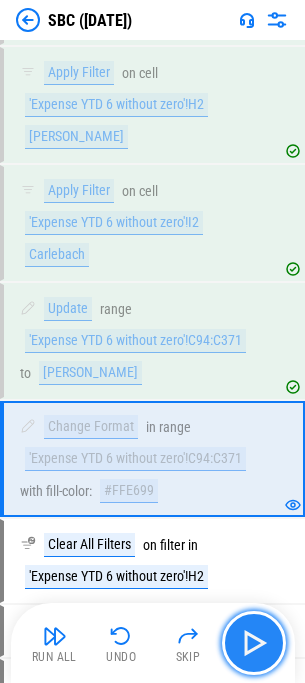 click at bounding box center [254, 643] 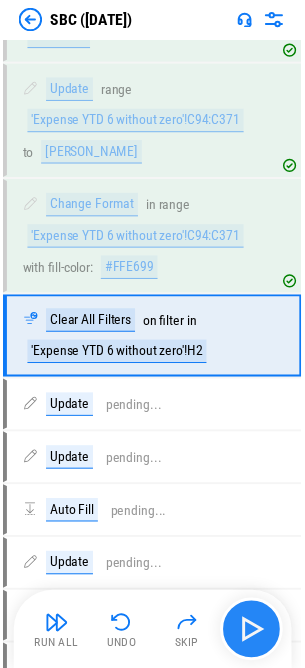 scroll, scrollTop: 1224, scrollLeft: 0, axis: vertical 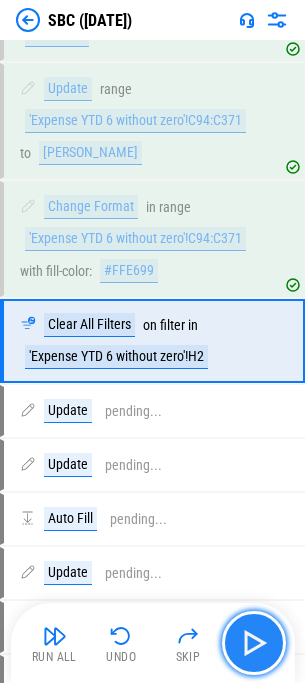 click at bounding box center (254, 643) 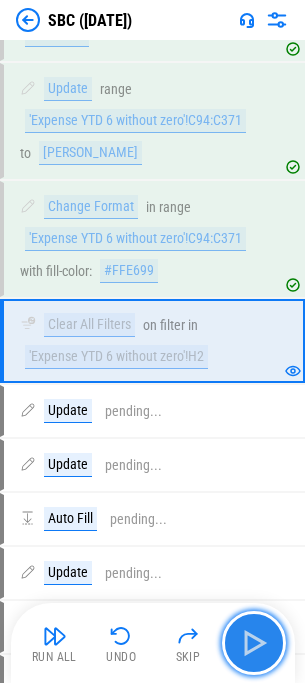 click at bounding box center [254, 643] 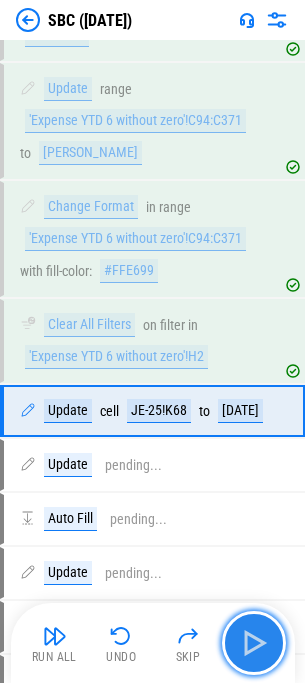 click at bounding box center (254, 643) 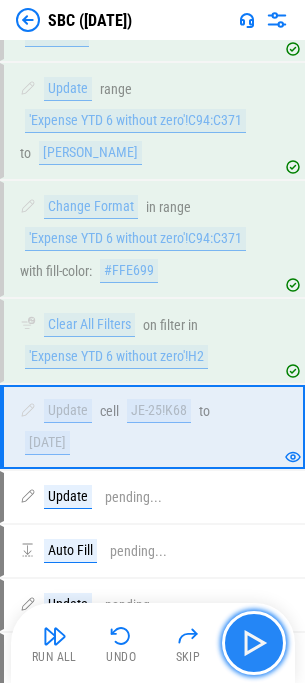 click at bounding box center (254, 643) 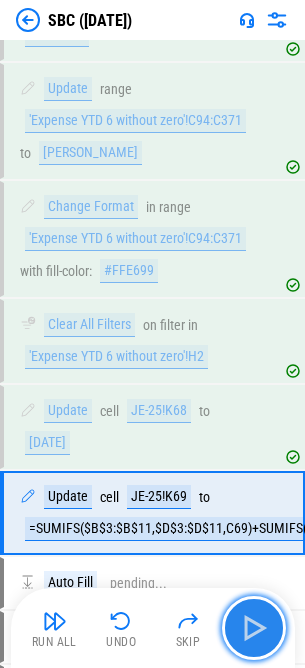 click at bounding box center (254, 628) 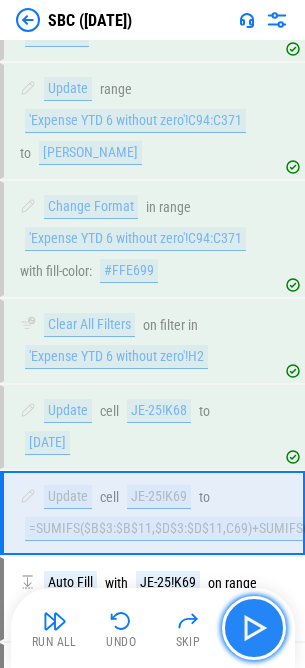 click at bounding box center (254, 628) 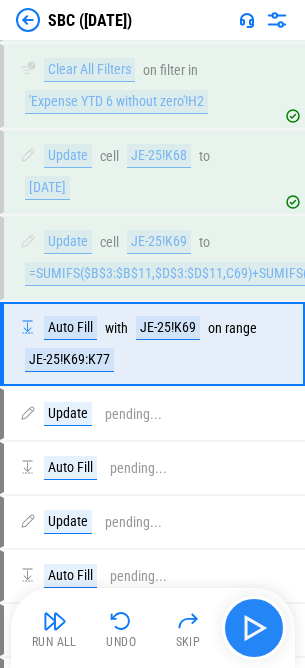 scroll, scrollTop: 1489, scrollLeft: 0, axis: vertical 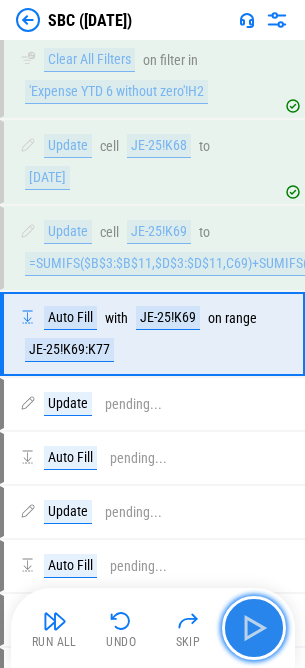 click at bounding box center (254, 628) 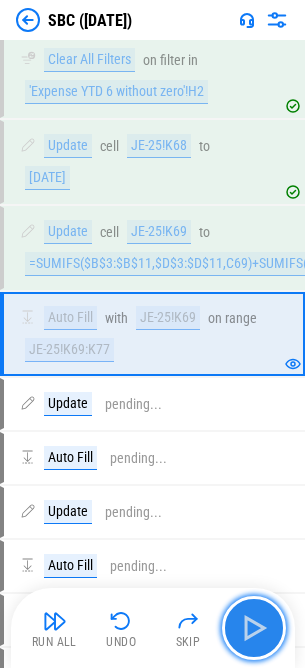 click at bounding box center [254, 628] 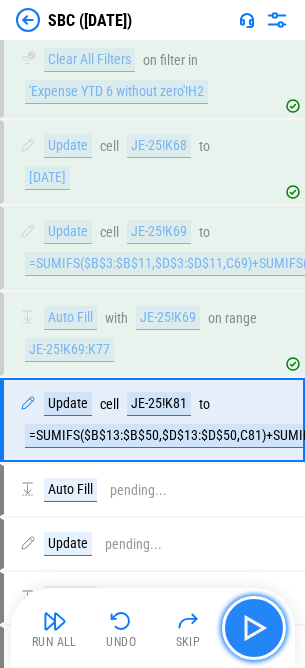 click at bounding box center (254, 628) 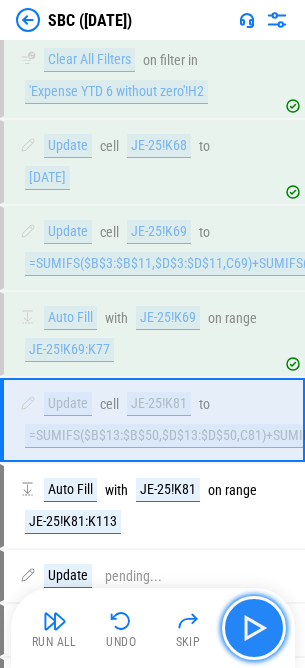 click at bounding box center (254, 628) 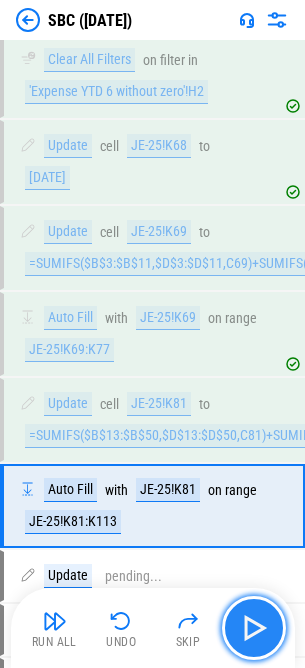 click at bounding box center (254, 628) 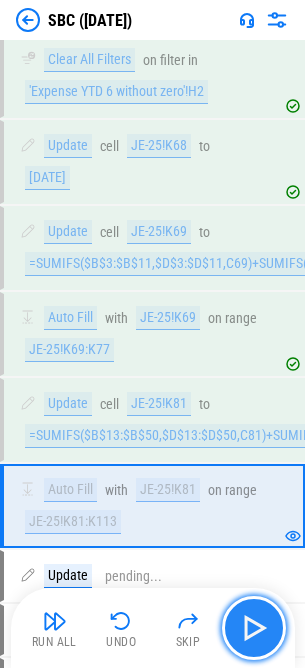 click at bounding box center (254, 628) 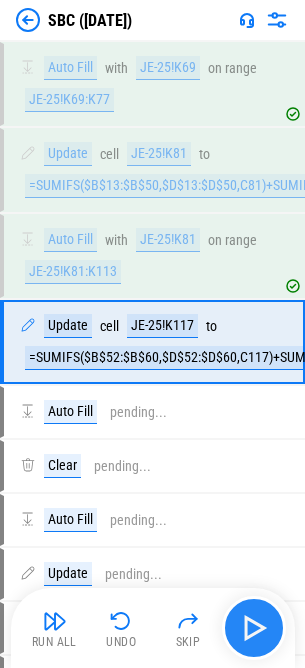 scroll, scrollTop: 1747, scrollLeft: 0, axis: vertical 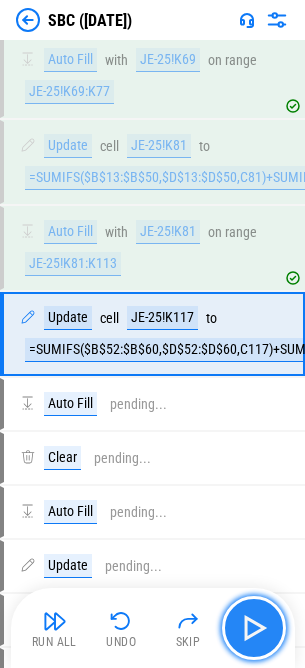 click at bounding box center (254, 628) 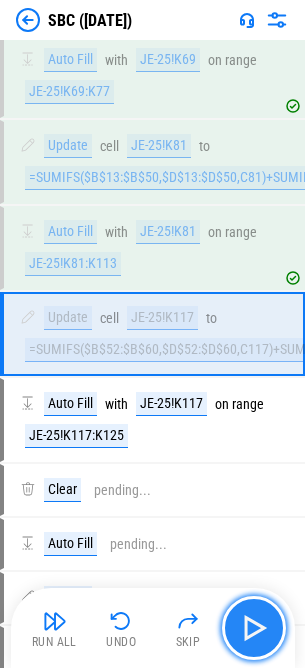 click at bounding box center [254, 628] 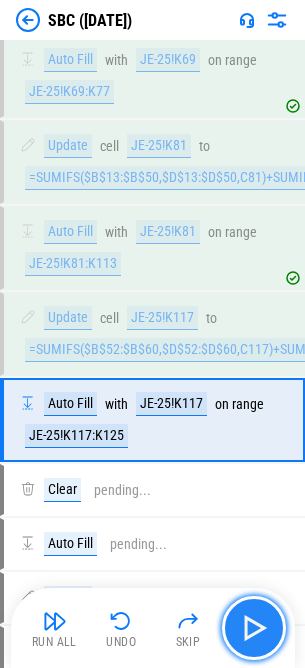 click at bounding box center [254, 628] 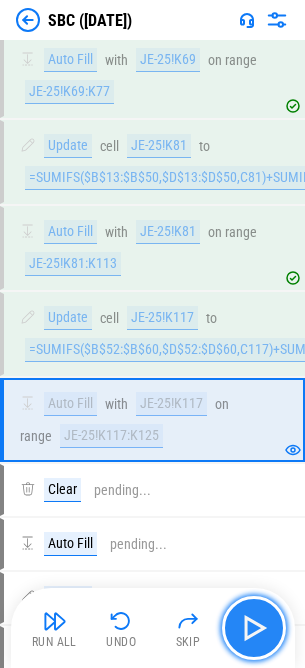 click at bounding box center (254, 628) 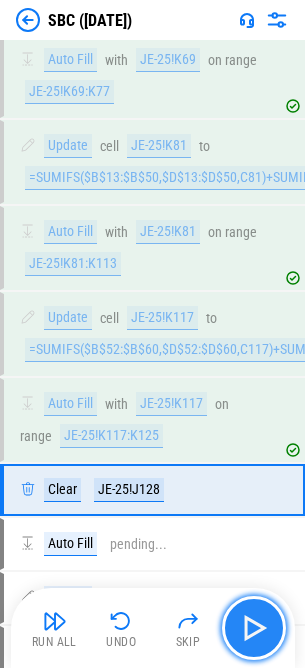 click at bounding box center [254, 628] 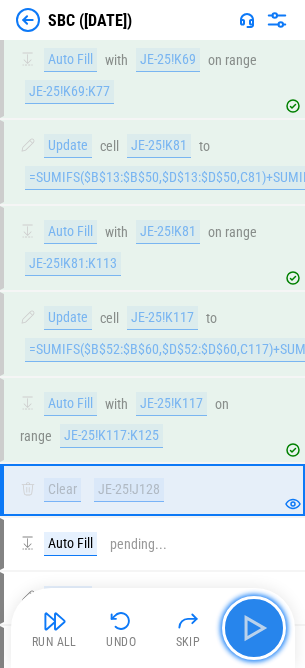 click at bounding box center [254, 628] 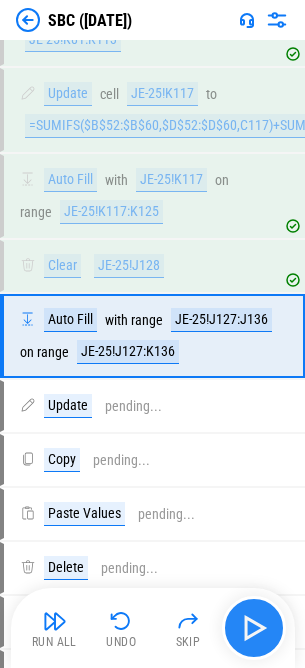scroll, scrollTop: 1973, scrollLeft: 0, axis: vertical 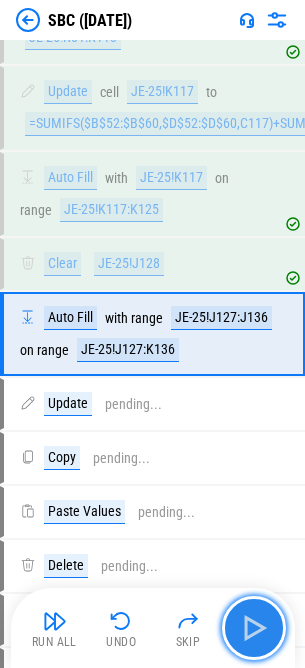 click at bounding box center [254, 628] 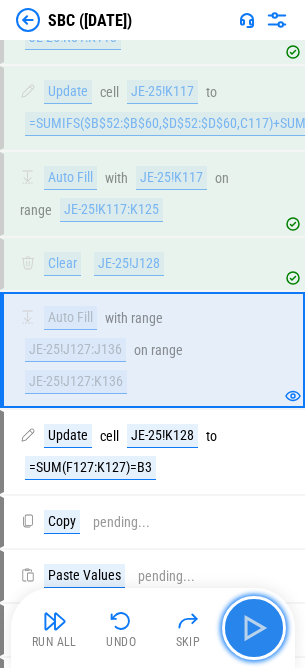 click at bounding box center (254, 628) 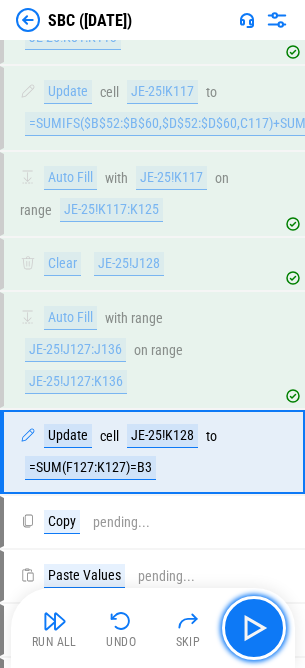 click at bounding box center [254, 628] 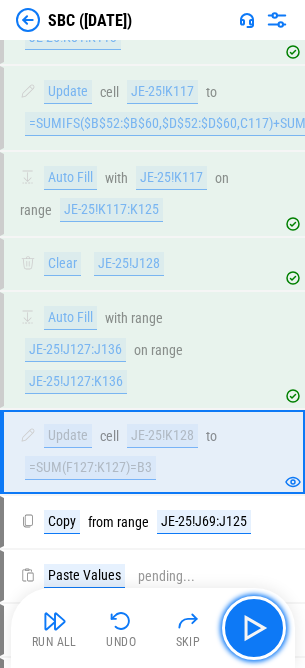 click at bounding box center (254, 628) 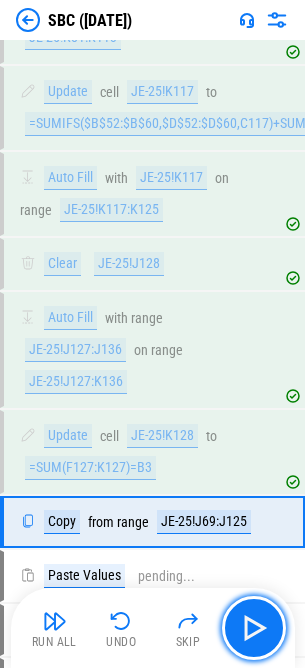 click at bounding box center (254, 628) 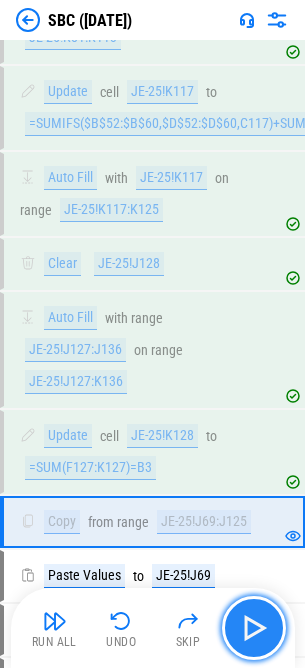 click at bounding box center (254, 628) 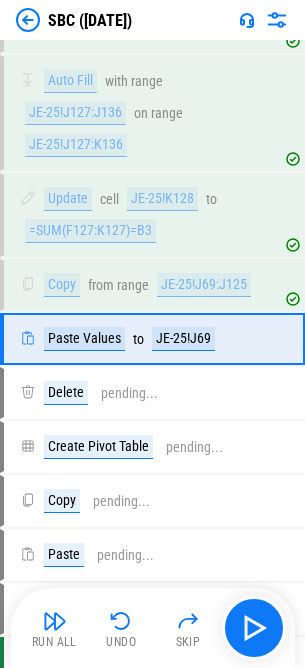 scroll, scrollTop: 2215, scrollLeft: 0, axis: vertical 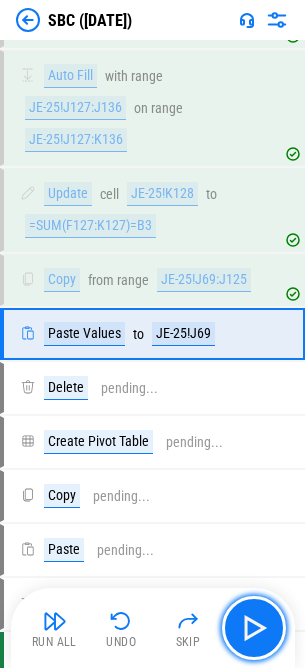 click at bounding box center (254, 628) 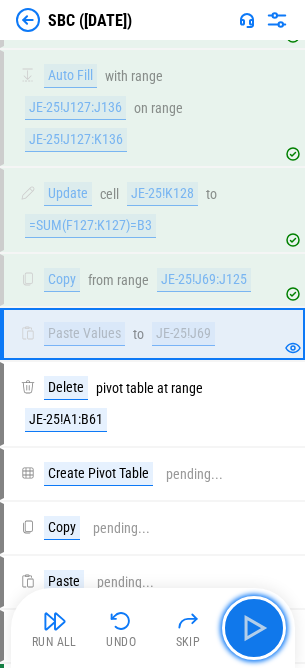click at bounding box center [254, 628] 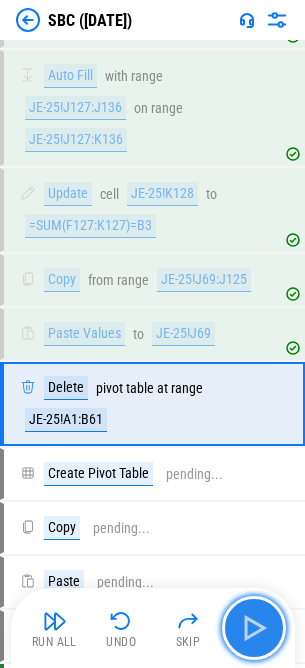 click at bounding box center (254, 628) 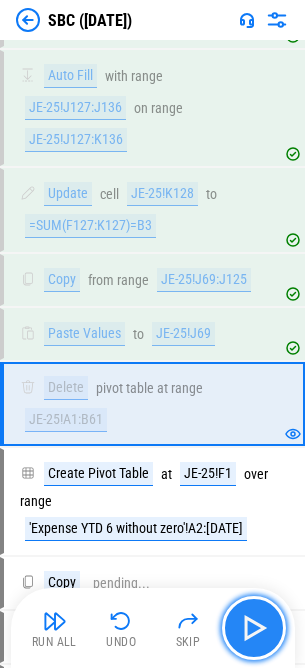 click at bounding box center (254, 628) 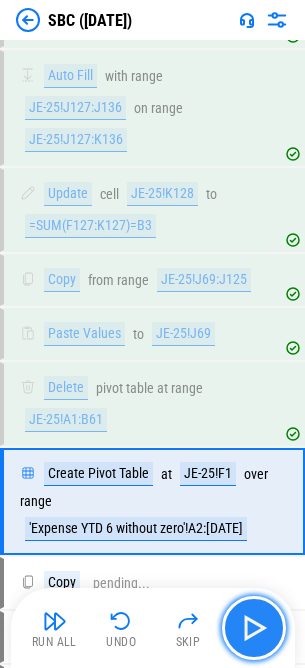 click at bounding box center [254, 628] 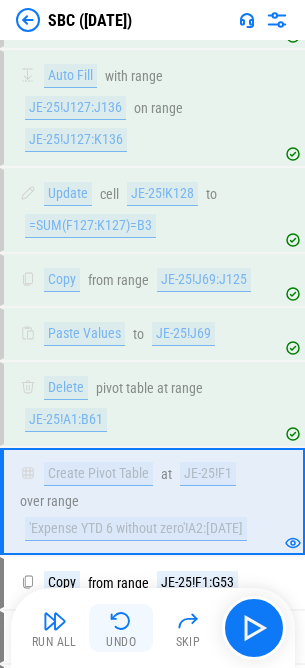 click at bounding box center (121, 621) 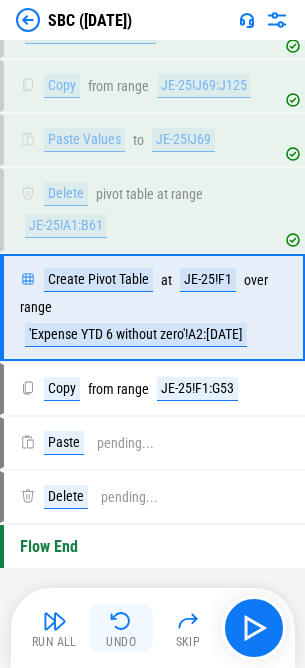 click at bounding box center (121, 621) 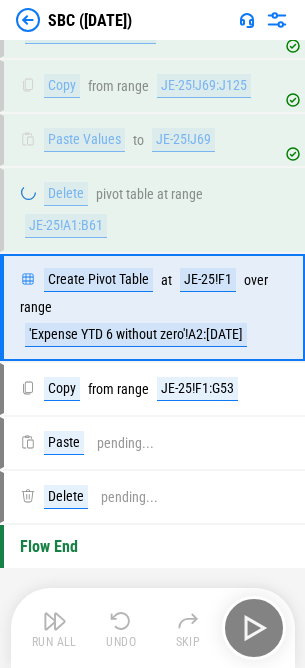 scroll, scrollTop: 2402, scrollLeft: 0, axis: vertical 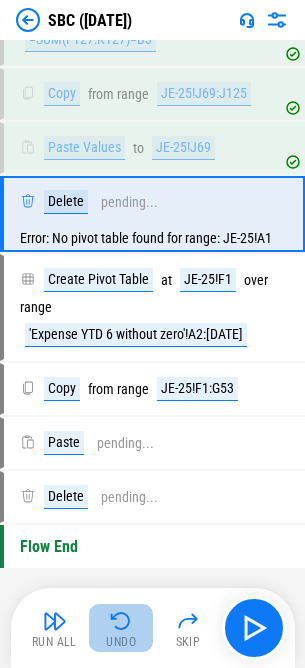 click at bounding box center (121, 621) 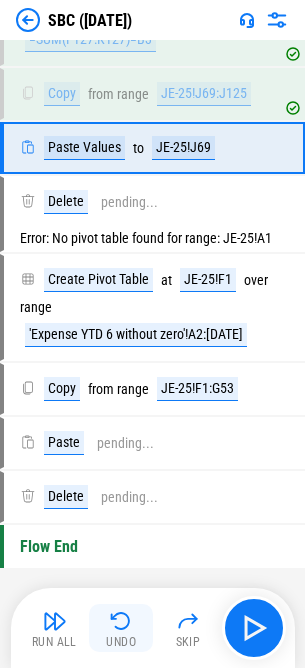 click at bounding box center (121, 621) 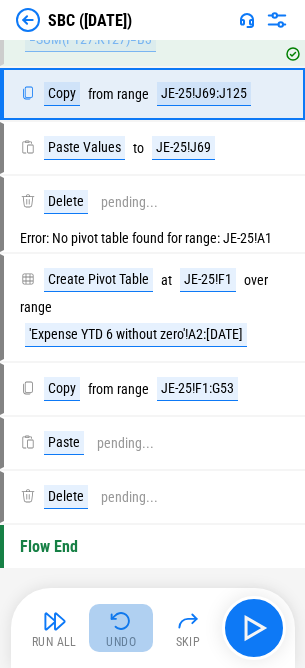 click at bounding box center (121, 621) 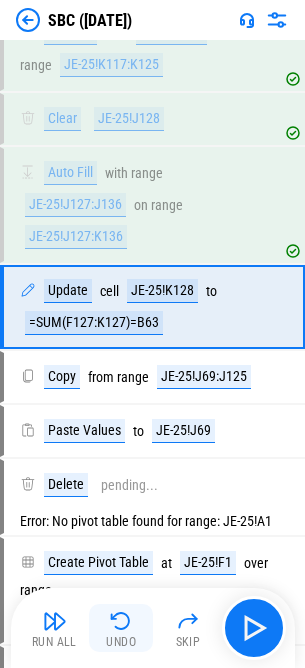 click at bounding box center [121, 621] 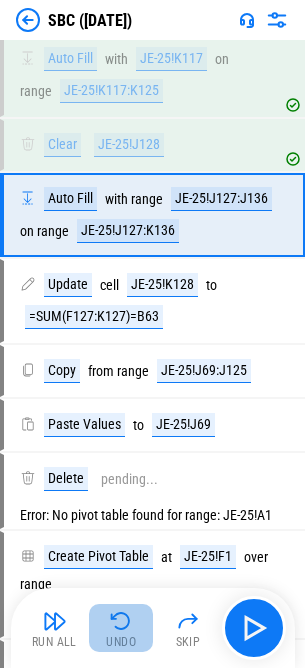 click at bounding box center [121, 621] 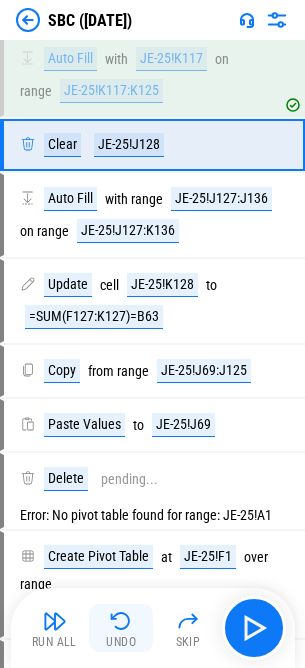 click at bounding box center [121, 621] 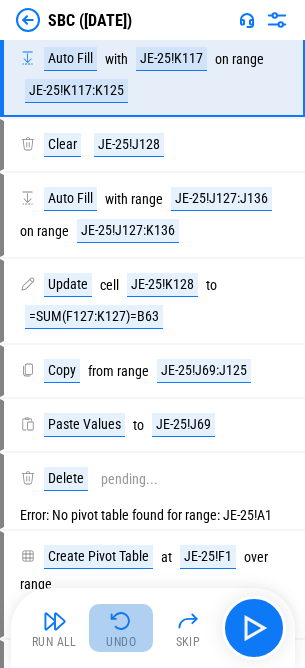 click at bounding box center (121, 621) 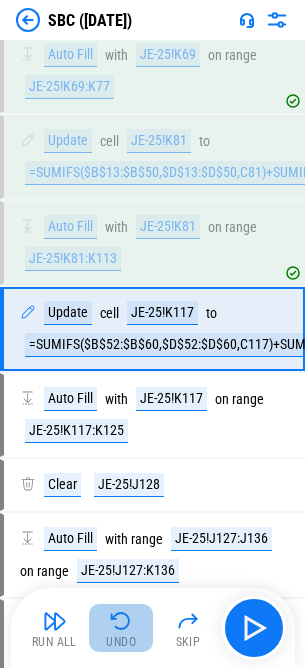 scroll, scrollTop: 1747, scrollLeft: 0, axis: vertical 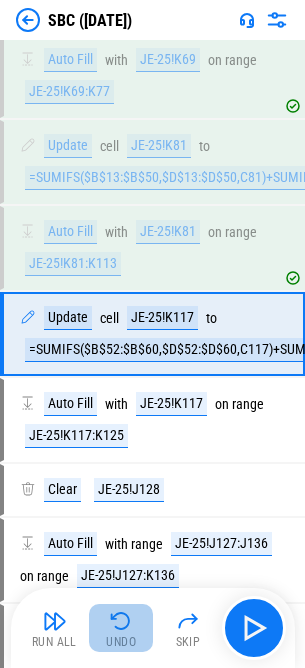 click at bounding box center (121, 621) 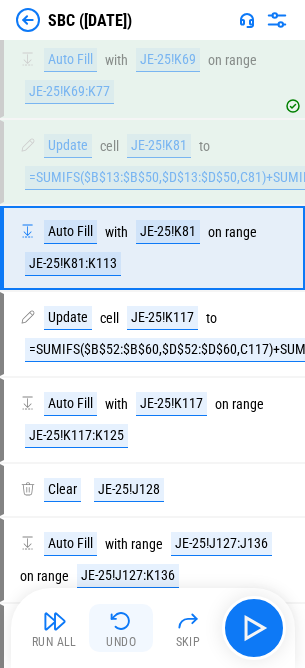 click at bounding box center [121, 621] 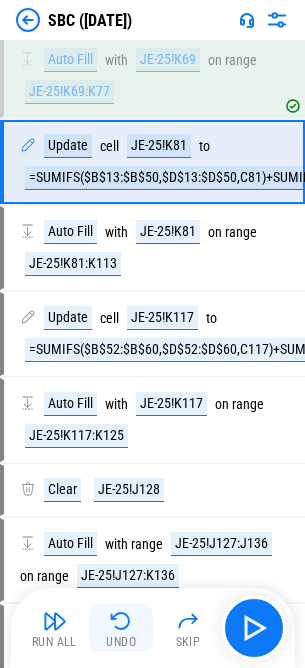 click at bounding box center [121, 621] 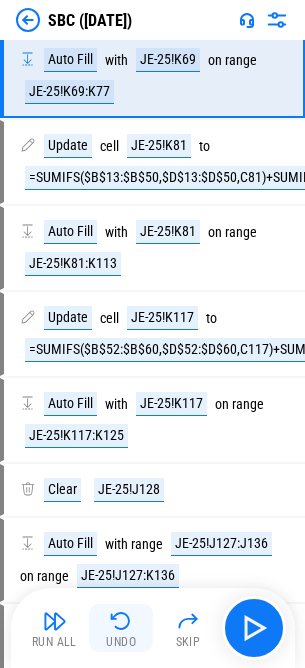 click at bounding box center (121, 621) 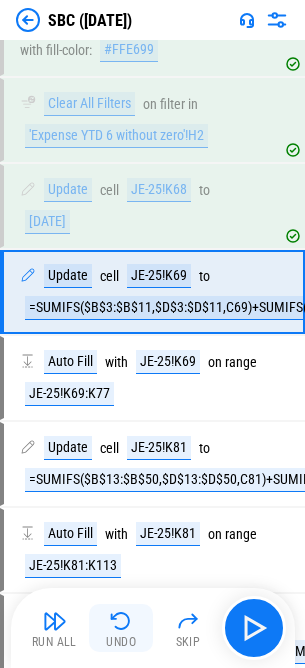 scroll, scrollTop: 1403, scrollLeft: 0, axis: vertical 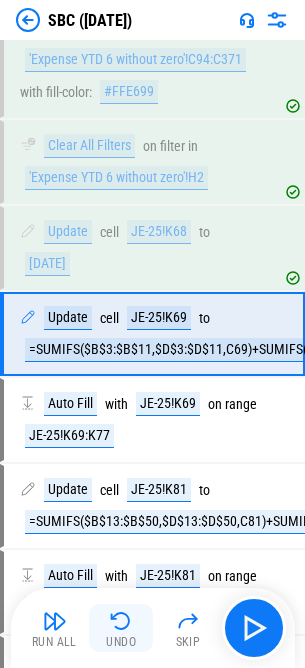 click at bounding box center [121, 621] 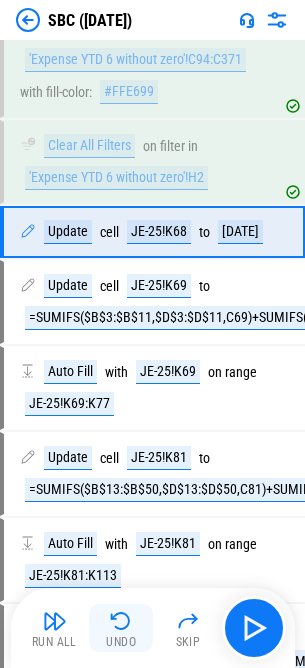 click at bounding box center [121, 621] 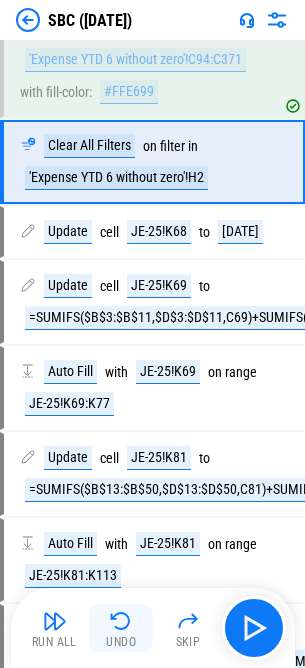 click at bounding box center [121, 621] 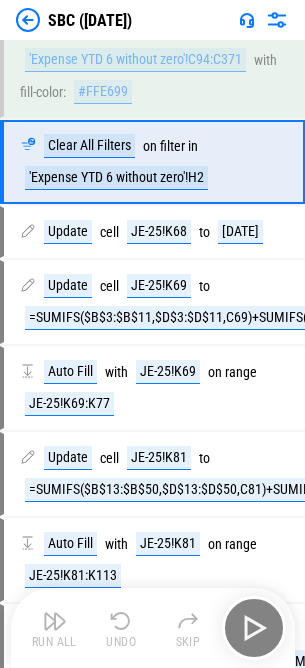 click on "Run All Undo Skip" at bounding box center [155, 628] 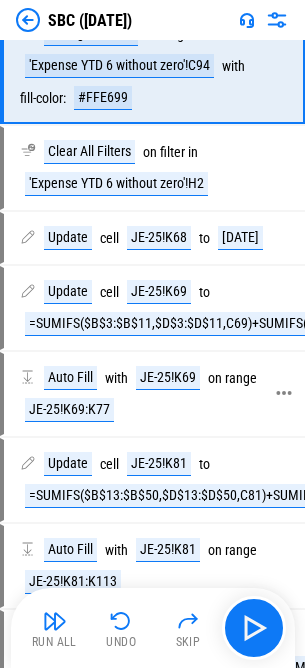 scroll, scrollTop: 1103, scrollLeft: 0, axis: vertical 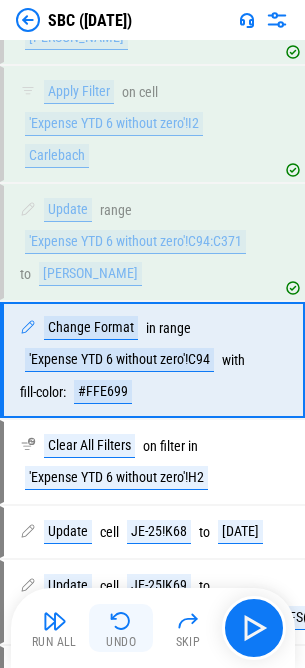 click at bounding box center [121, 621] 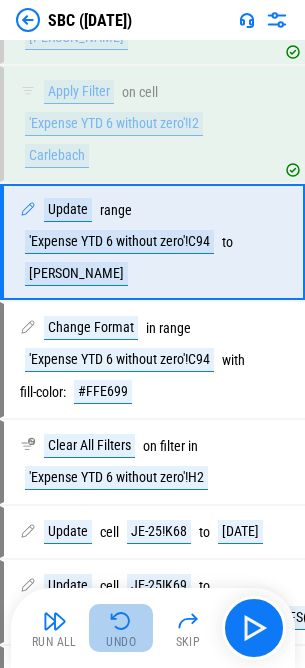 click at bounding box center [121, 621] 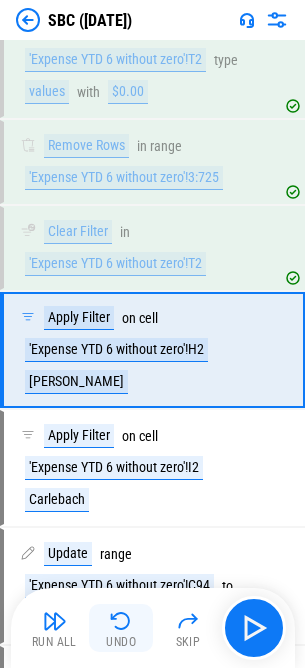 click at bounding box center [121, 621] 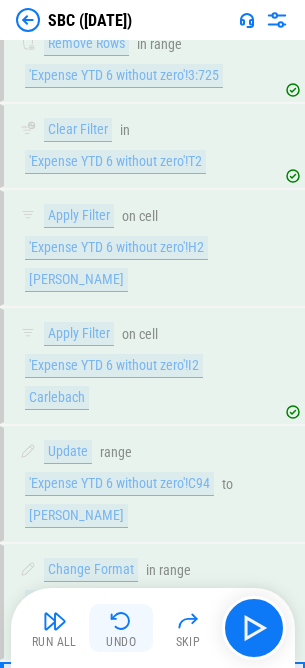 scroll, scrollTop: 1199, scrollLeft: 0, axis: vertical 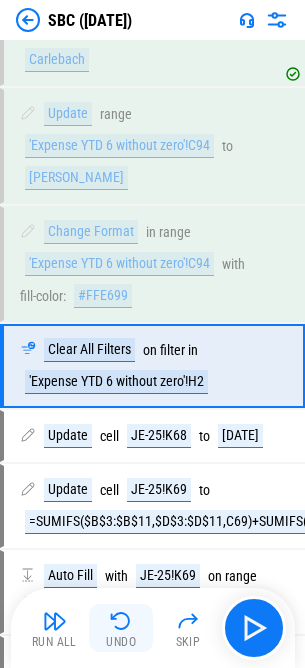 click on "Undo" at bounding box center [121, 628] 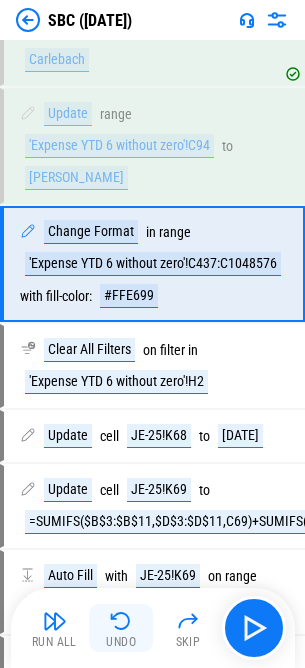 click at bounding box center (121, 621) 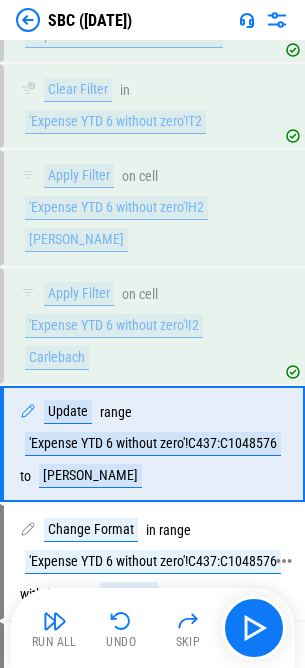 scroll, scrollTop: 899, scrollLeft: 0, axis: vertical 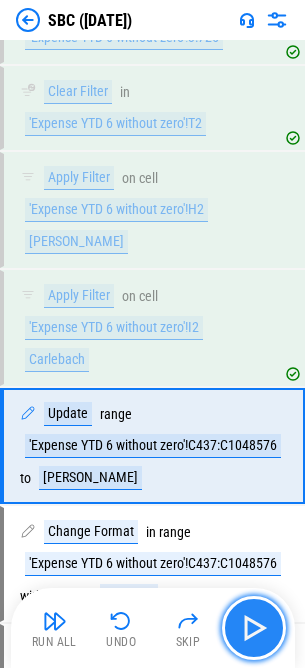 click at bounding box center (254, 628) 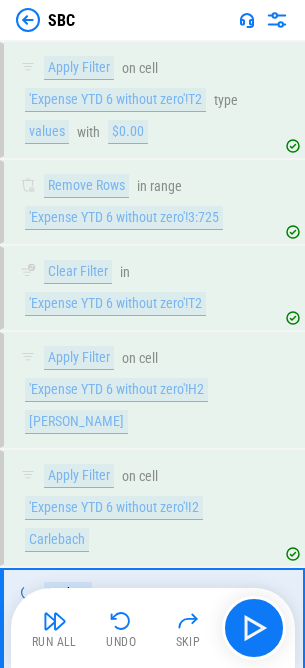 scroll, scrollTop: 1002, scrollLeft: 0, axis: vertical 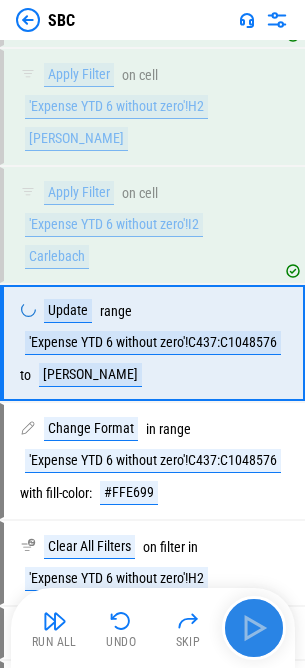 click at bounding box center [254, 628] 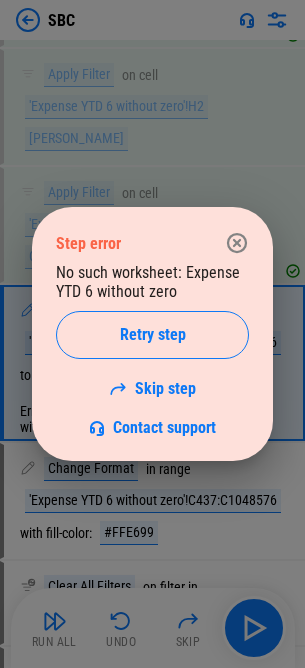 click 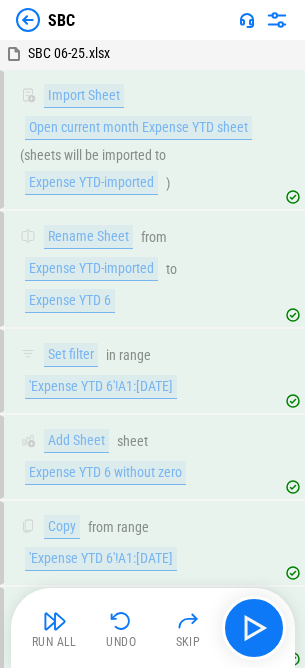 scroll, scrollTop: 0, scrollLeft: 0, axis: both 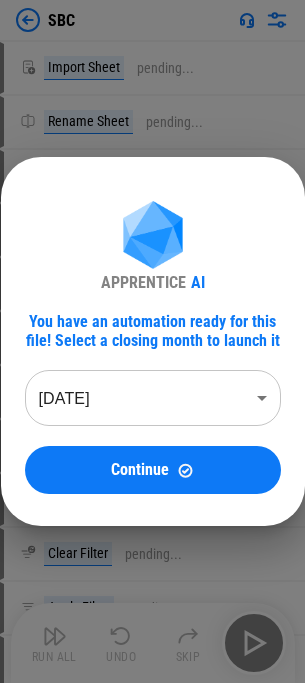click on "APPRENTICE AI You have an automation ready for this file! Select a closing month to launch it [DATE] ******** ​ Continue" at bounding box center [153, 348] 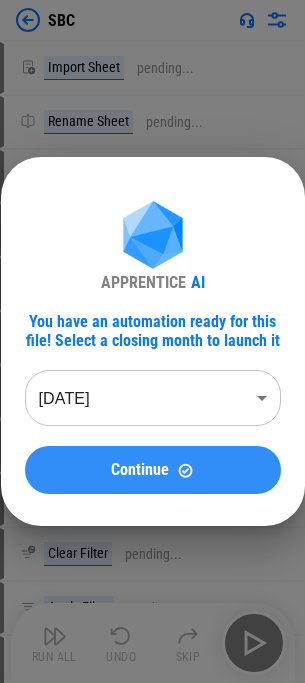 click on "Continue" at bounding box center (140, 470) 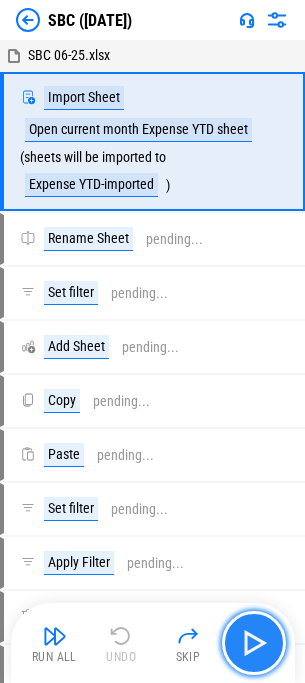 click at bounding box center (254, 643) 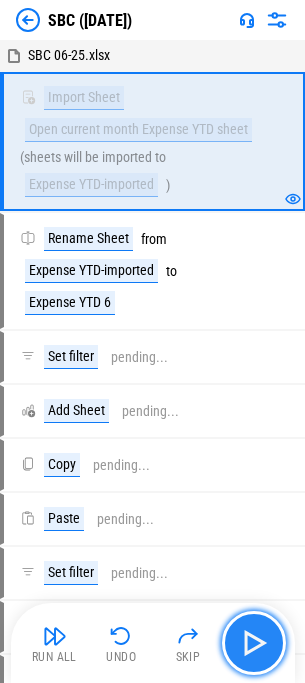 click at bounding box center [254, 643] 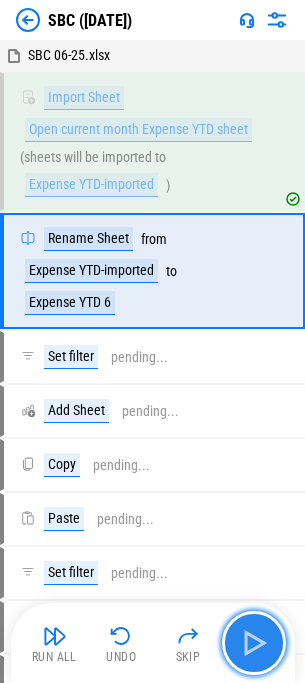click at bounding box center (254, 643) 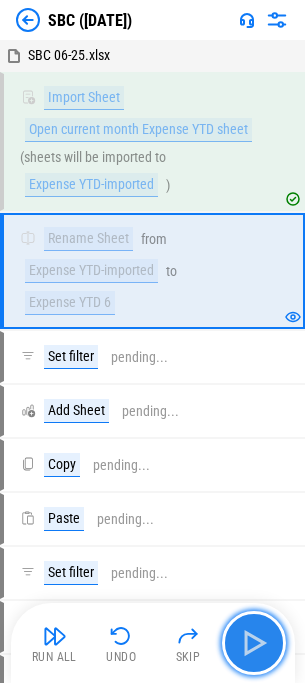 click at bounding box center [254, 643] 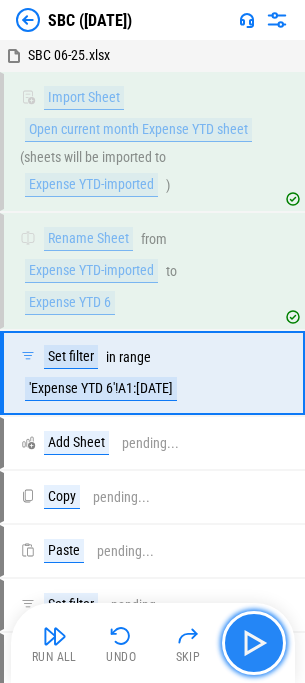 click at bounding box center [254, 643] 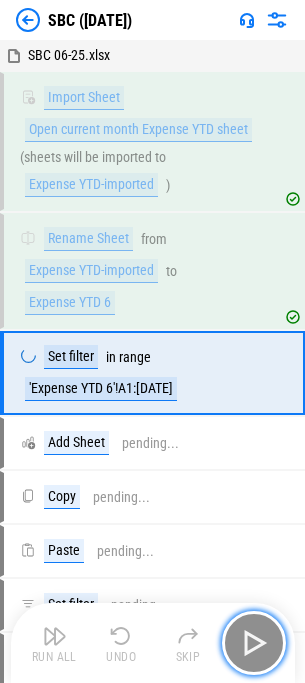 click at bounding box center [254, 643] 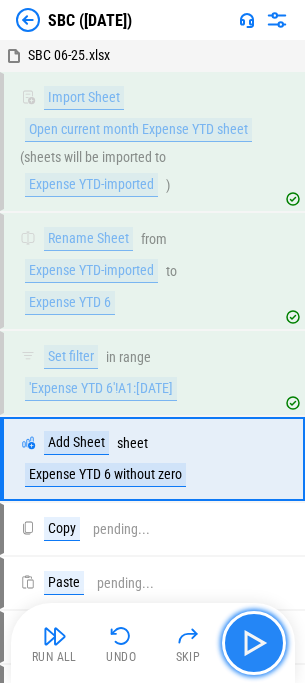 click at bounding box center [254, 643] 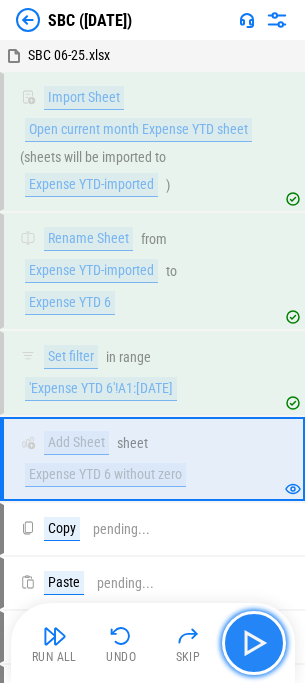 click at bounding box center (254, 643) 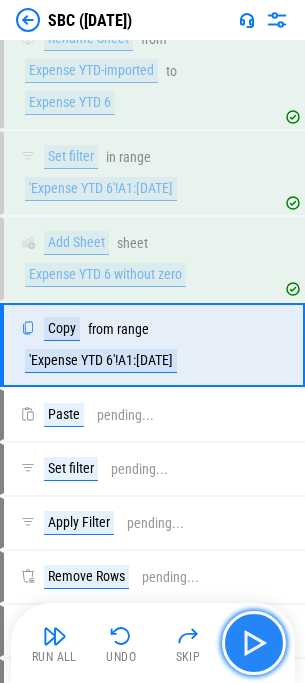 scroll, scrollTop: 204, scrollLeft: 0, axis: vertical 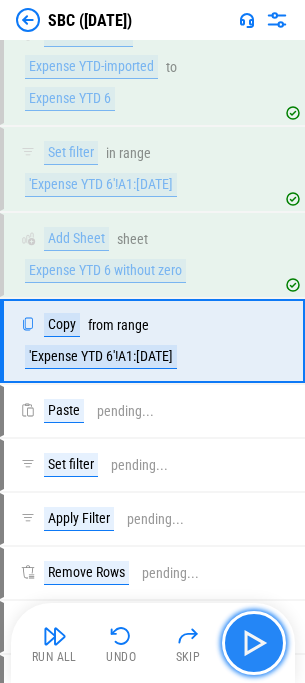 click at bounding box center [254, 643] 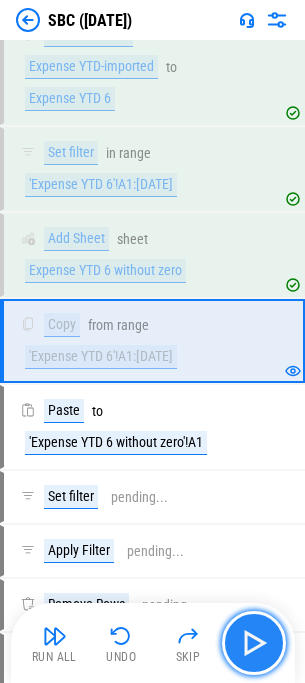 click at bounding box center (254, 643) 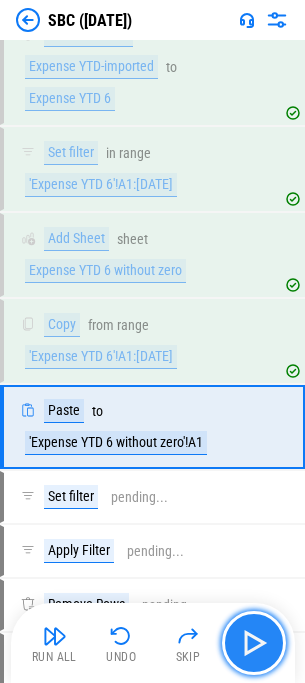 click at bounding box center [254, 643] 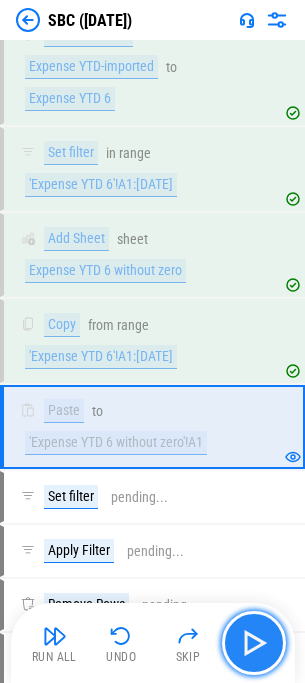 click at bounding box center (254, 643) 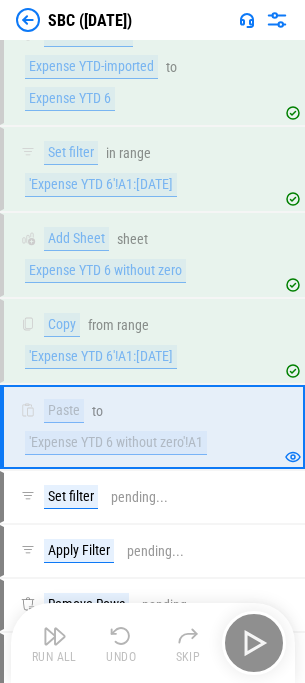 click on "Run All Undo Skip" at bounding box center (155, 643) 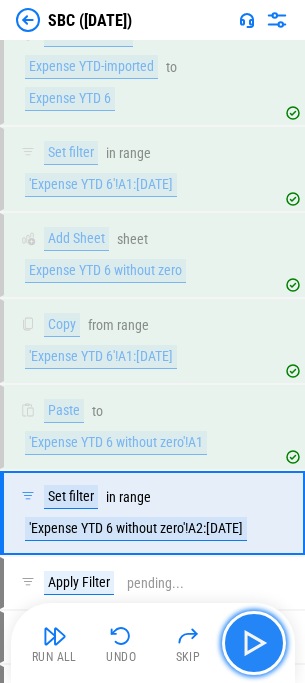 click at bounding box center (254, 643) 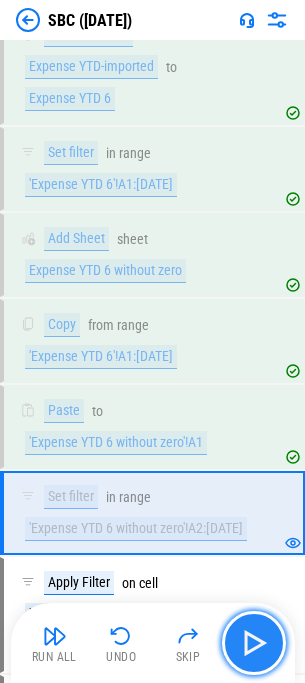 click at bounding box center [254, 643] 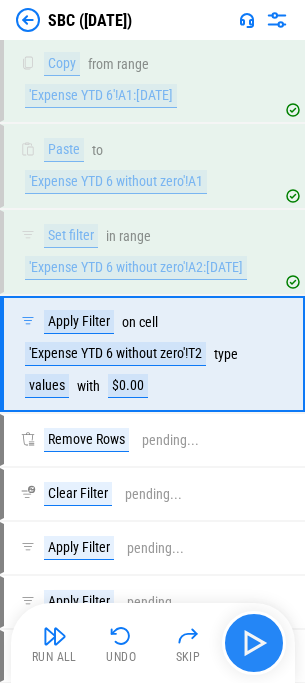 scroll, scrollTop: 478, scrollLeft: 0, axis: vertical 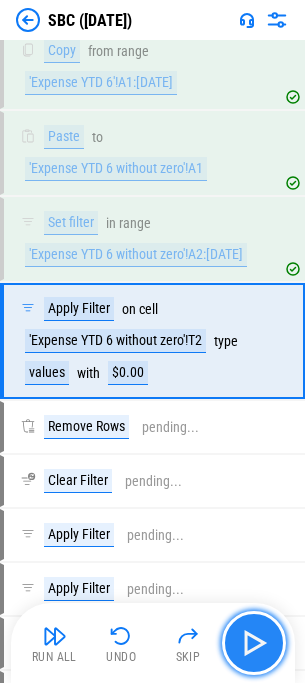 click at bounding box center (254, 643) 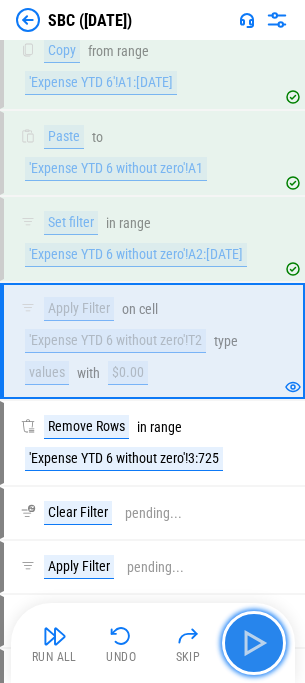 click at bounding box center (254, 643) 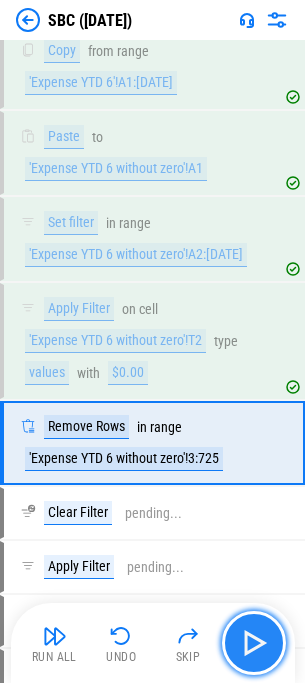 click at bounding box center [254, 643] 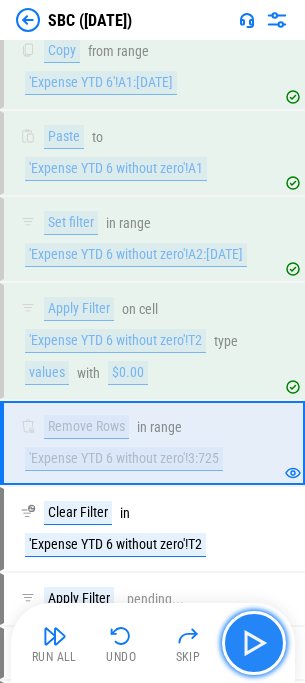 click at bounding box center (254, 643) 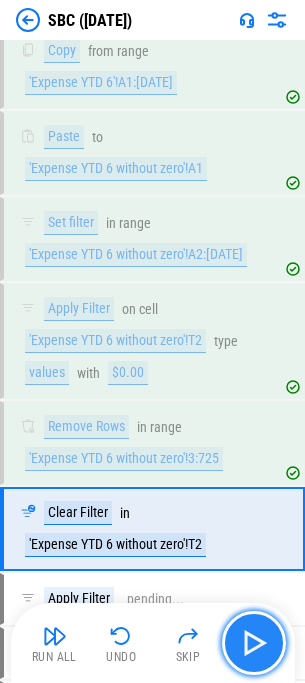 click at bounding box center [254, 643] 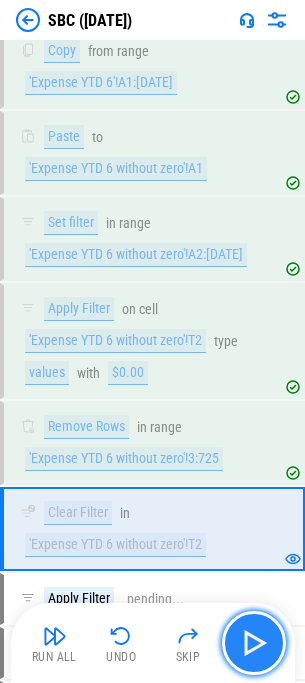 click at bounding box center (254, 643) 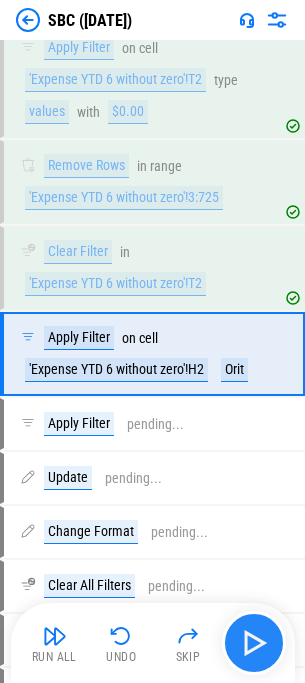scroll, scrollTop: 752, scrollLeft: 0, axis: vertical 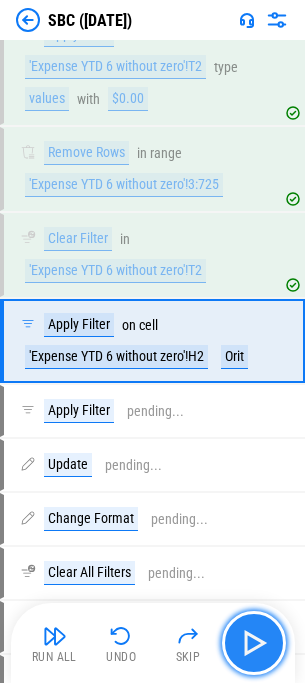 click at bounding box center (254, 643) 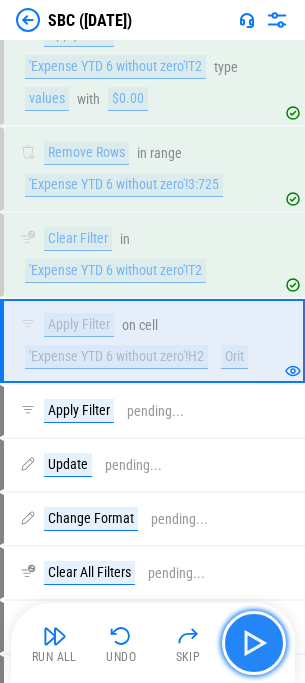 click at bounding box center (254, 643) 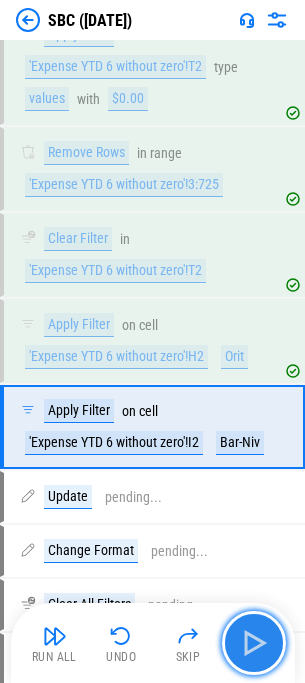 click at bounding box center [254, 643] 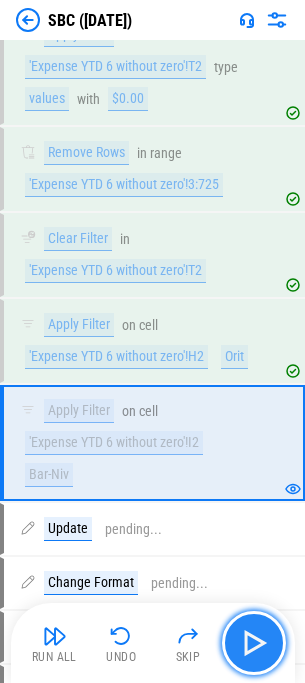 click at bounding box center [254, 643] 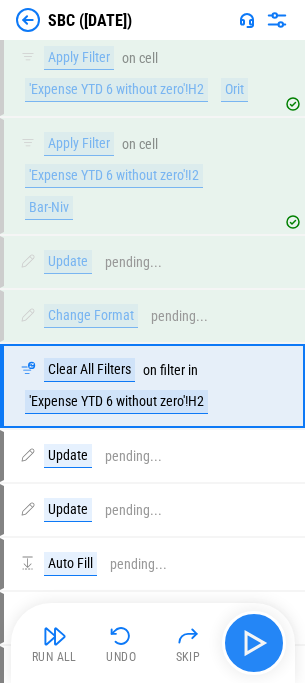 scroll, scrollTop: 1064, scrollLeft: 0, axis: vertical 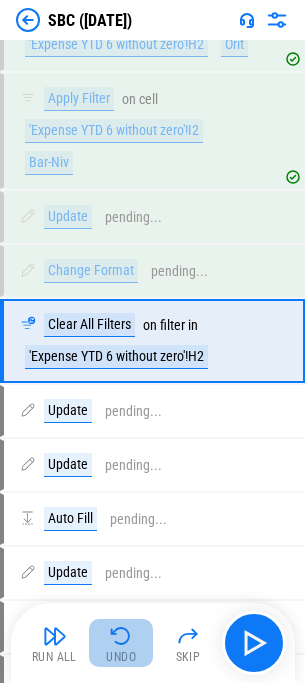click at bounding box center [121, 636] 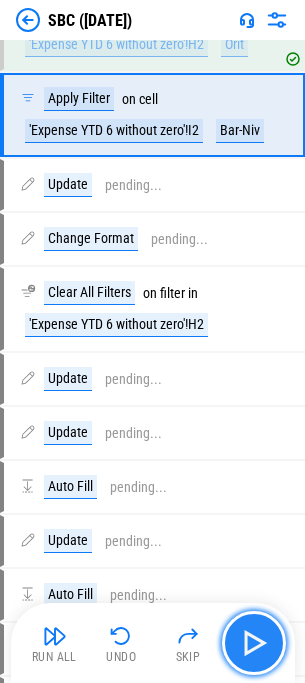 click at bounding box center [254, 643] 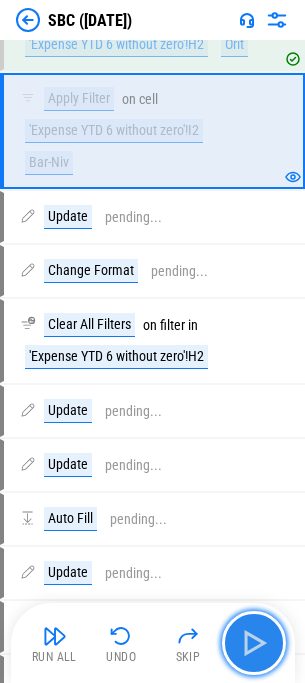 click at bounding box center (254, 643) 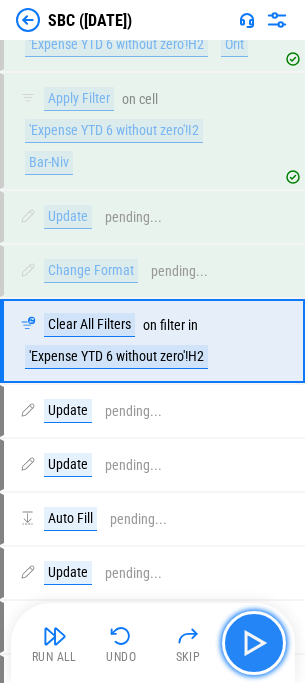 click at bounding box center [254, 643] 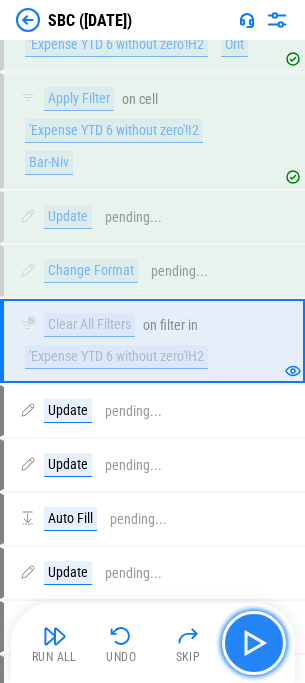 click at bounding box center [254, 643] 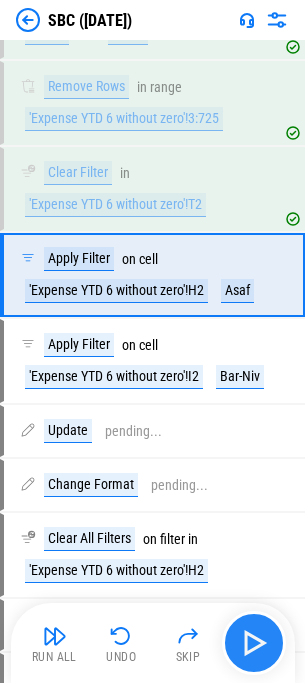 scroll, scrollTop: 752, scrollLeft: 0, axis: vertical 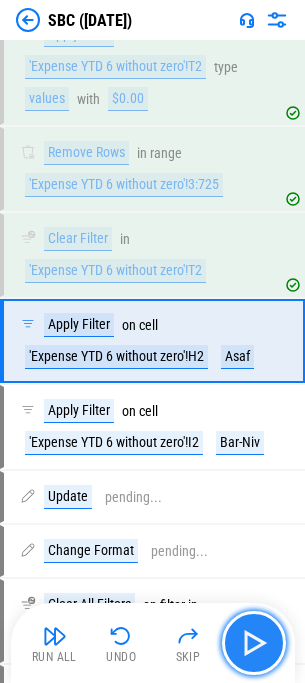 click at bounding box center [254, 643] 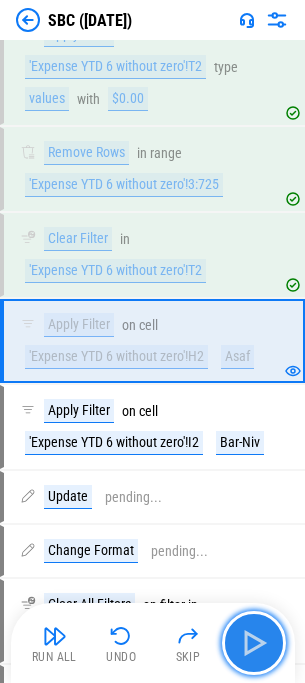 click at bounding box center (254, 643) 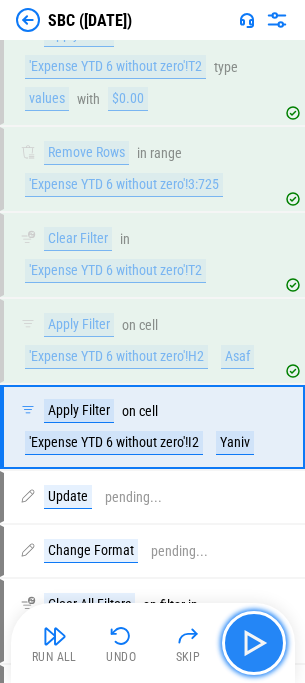 click at bounding box center [254, 643] 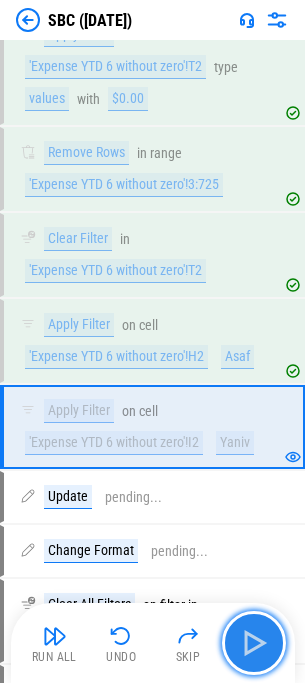 click at bounding box center [254, 643] 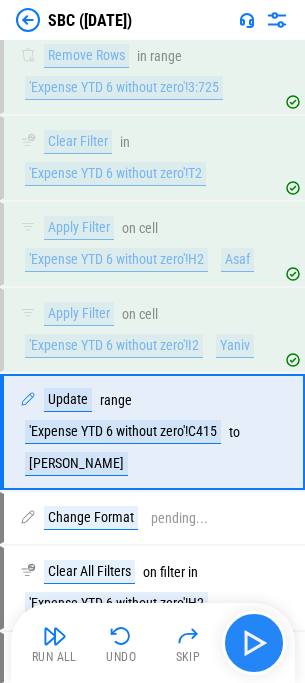 scroll, scrollTop: 940, scrollLeft: 0, axis: vertical 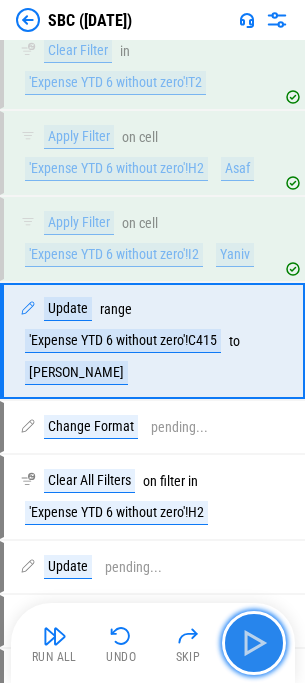 click at bounding box center [254, 643] 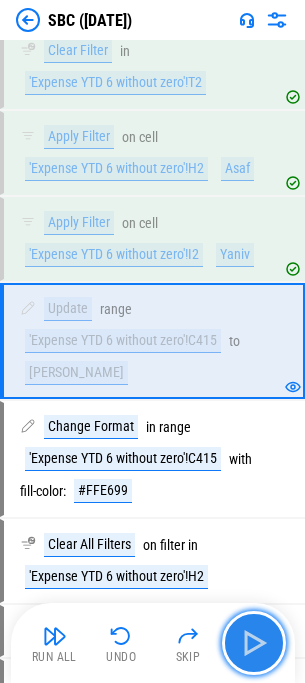 click at bounding box center (254, 643) 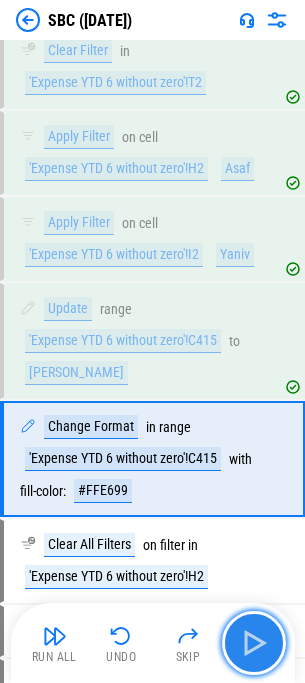 click at bounding box center [254, 643] 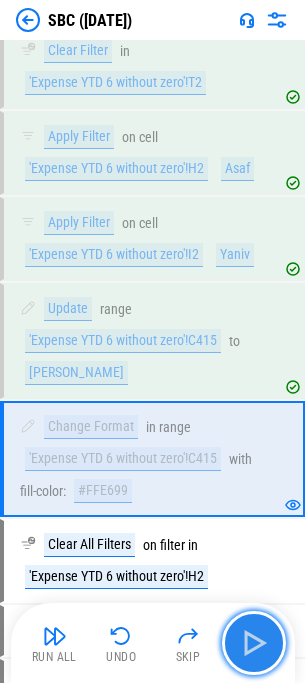 click at bounding box center (254, 643) 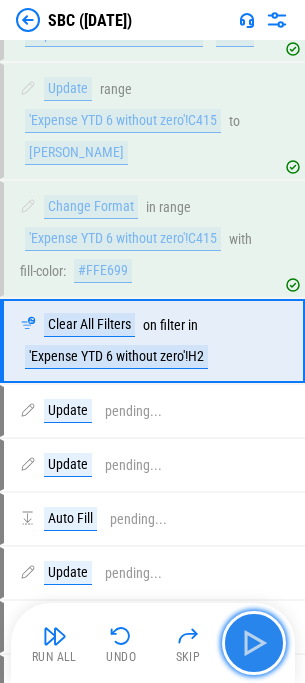 click at bounding box center (254, 643) 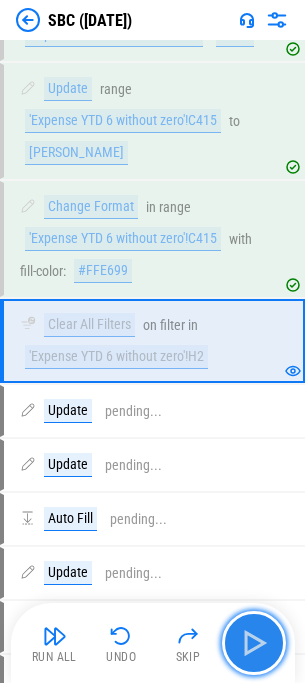 click at bounding box center (254, 643) 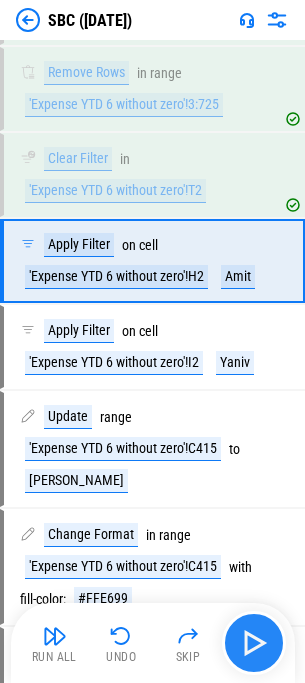 scroll, scrollTop: 752, scrollLeft: 0, axis: vertical 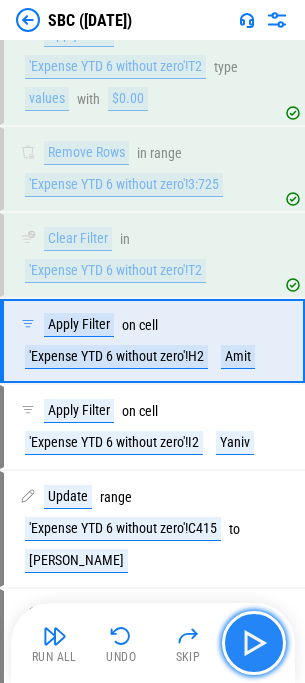 click at bounding box center (254, 643) 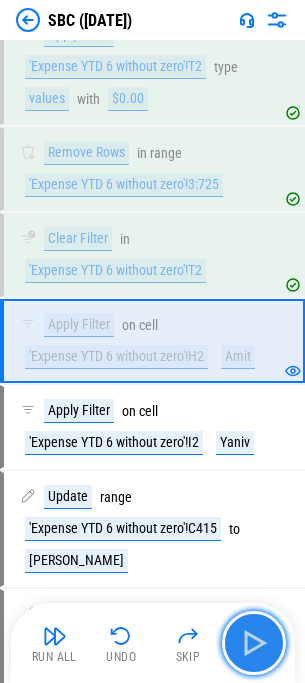 click at bounding box center (254, 643) 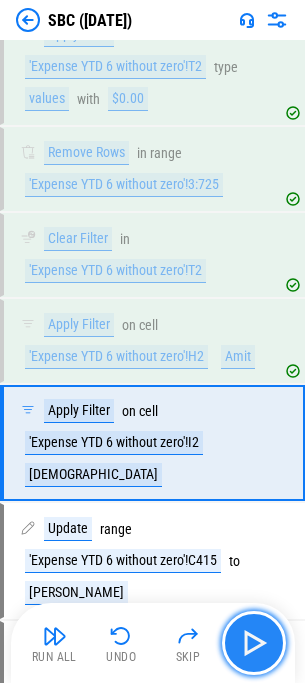 click at bounding box center [254, 643] 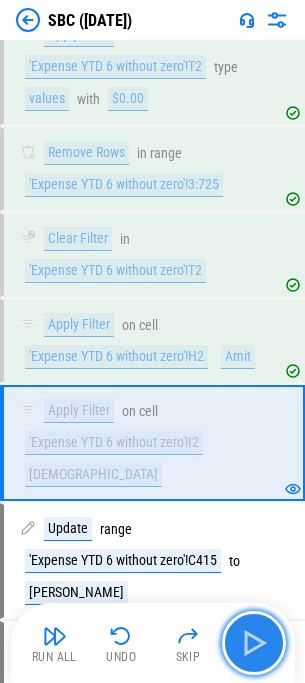 click at bounding box center (254, 643) 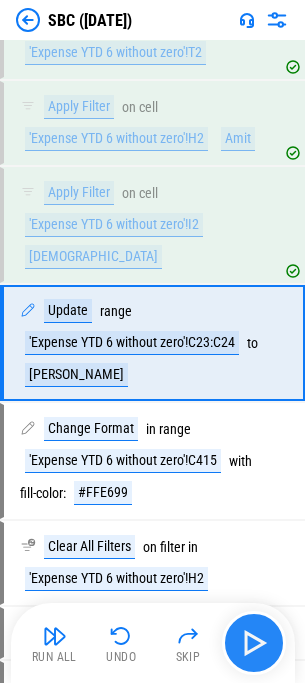 scroll, scrollTop: 972, scrollLeft: 0, axis: vertical 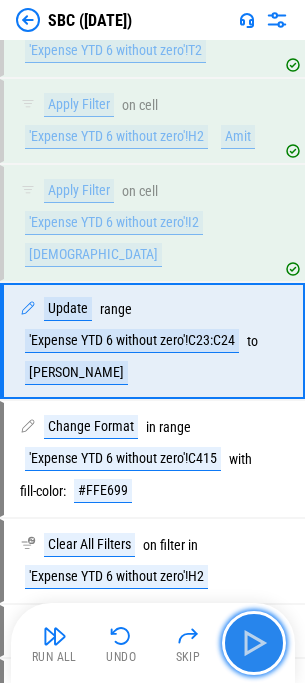 click at bounding box center [254, 643] 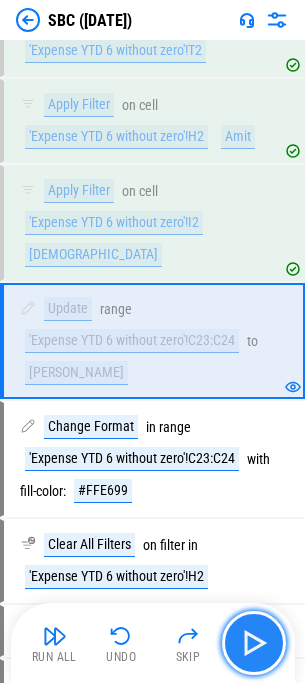 click at bounding box center (254, 643) 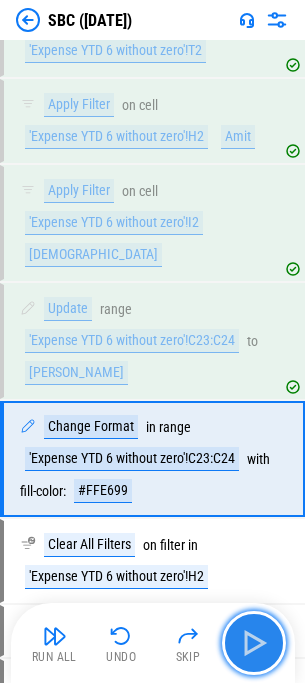 click at bounding box center (254, 643) 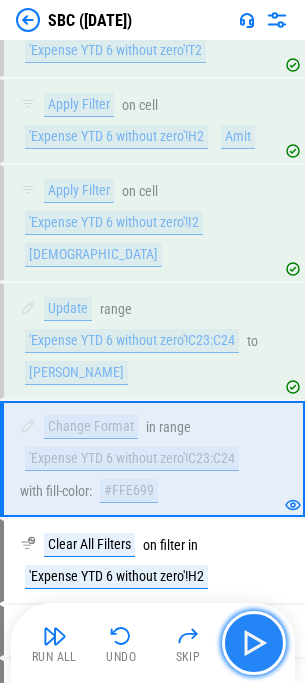 click at bounding box center [254, 643] 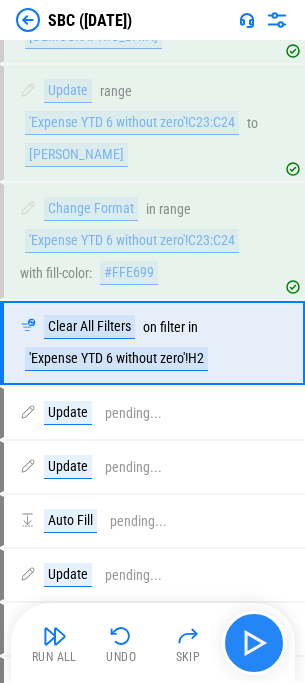 scroll, scrollTop: 1192, scrollLeft: 0, axis: vertical 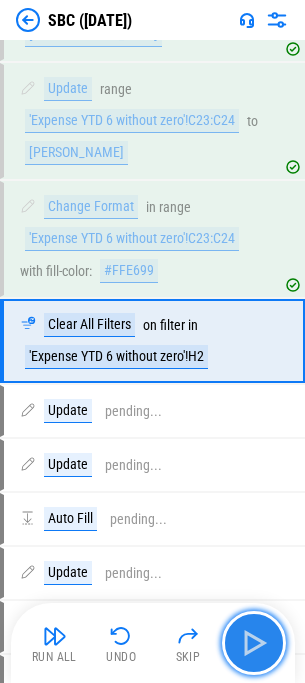 click at bounding box center [254, 643] 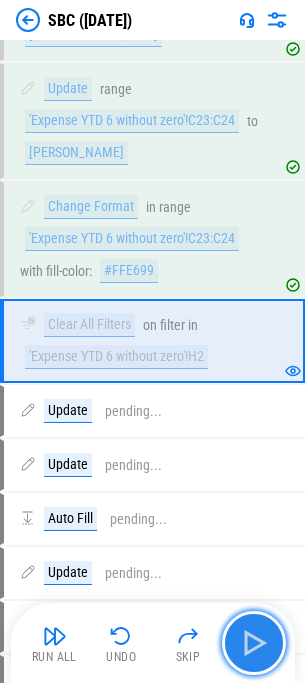 click at bounding box center (254, 643) 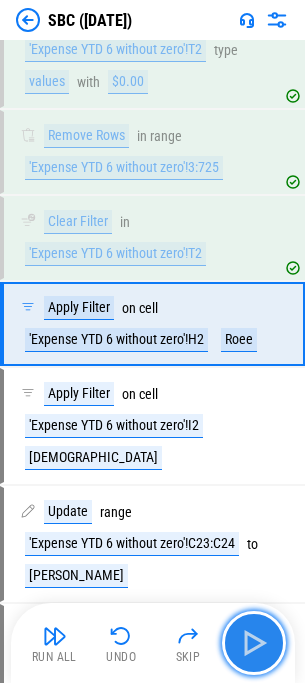 scroll, scrollTop: 752, scrollLeft: 0, axis: vertical 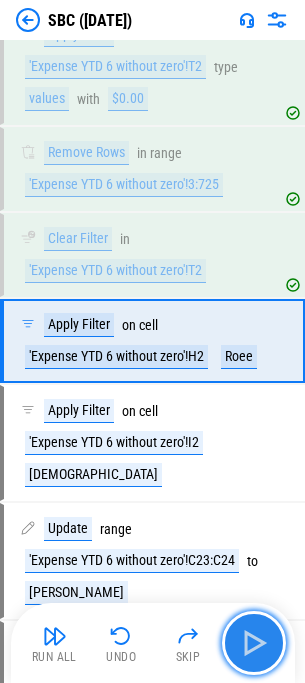 click at bounding box center (254, 643) 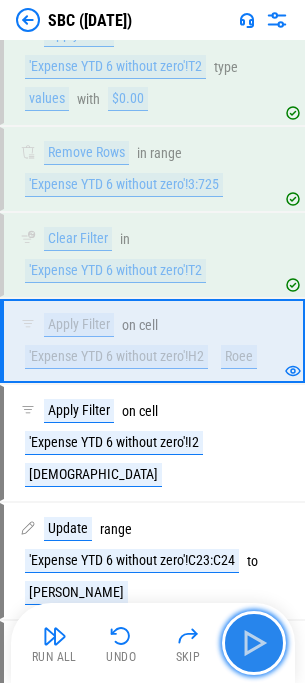 click at bounding box center (254, 643) 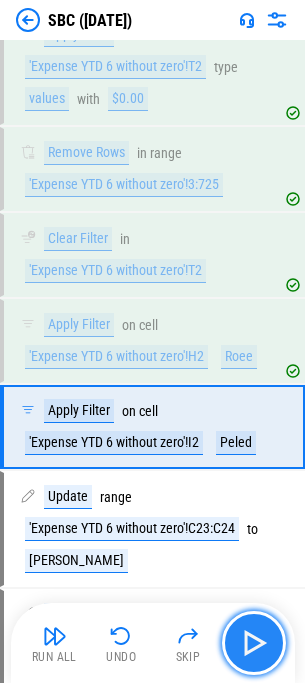 click at bounding box center (254, 643) 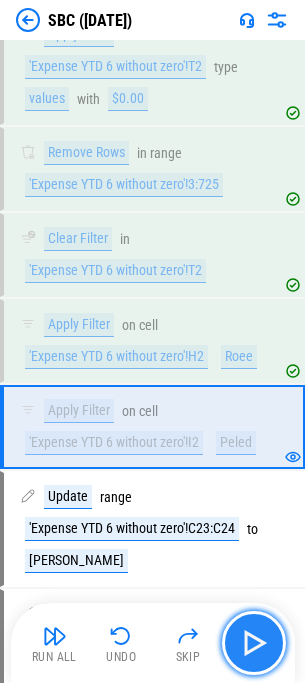 click at bounding box center [254, 643] 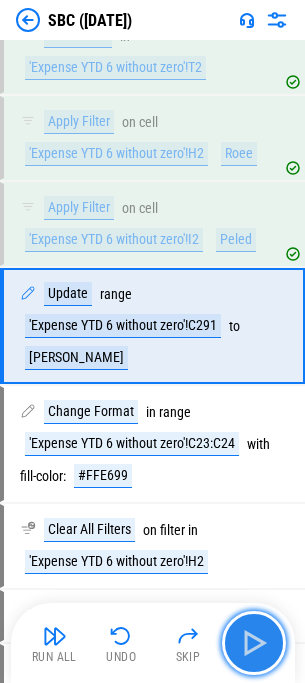 scroll, scrollTop: 972, scrollLeft: 0, axis: vertical 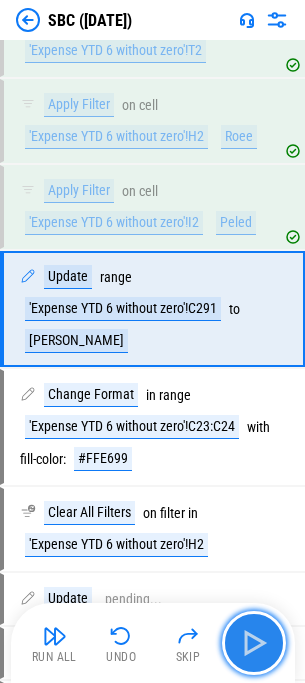click at bounding box center (254, 643) 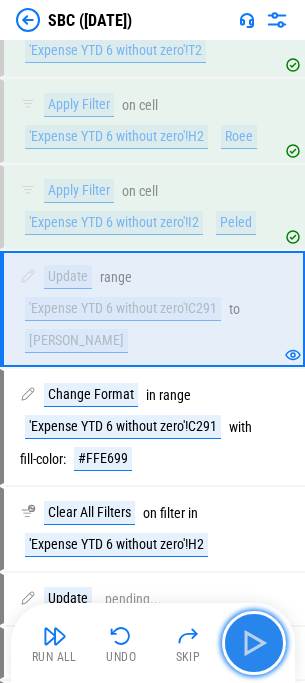 click at bounding box center [254, 643] 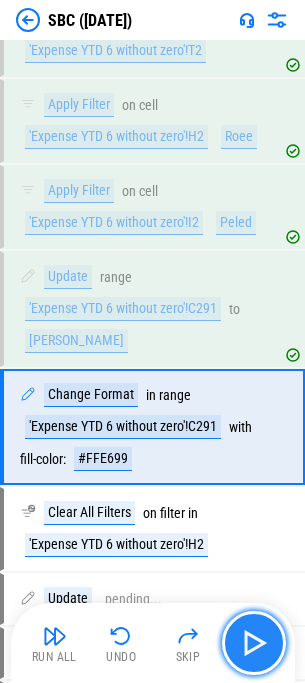 click at bounding box center [254, 643] 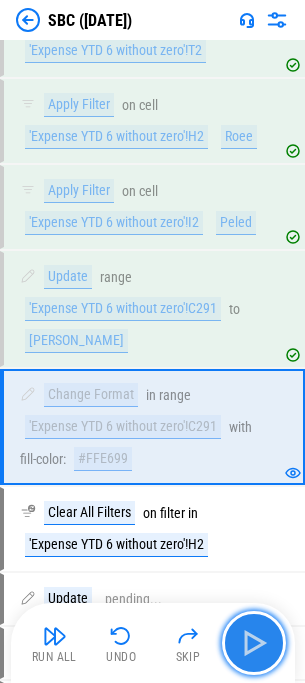 click at bounding box center [254, 643] 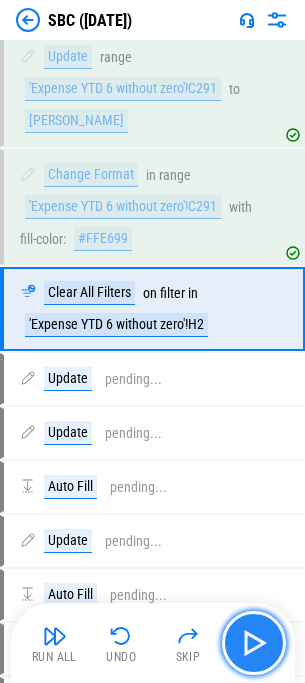 click at bounding box center [254, 643] 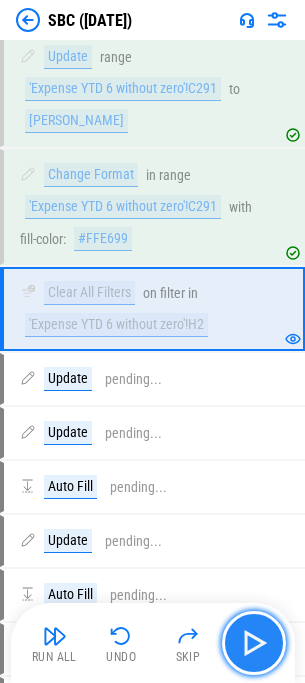click at bounding box center (254, 643) 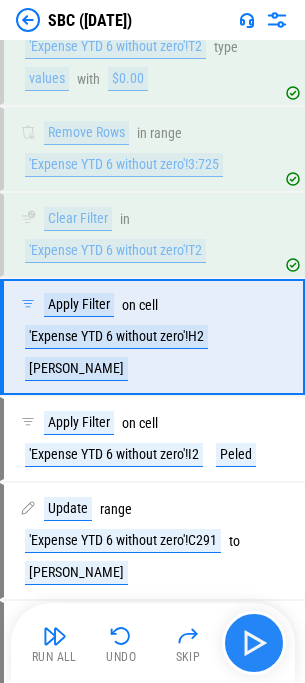 scroll, scrollTop: 752, scrollLeft: 0, axis: vertical 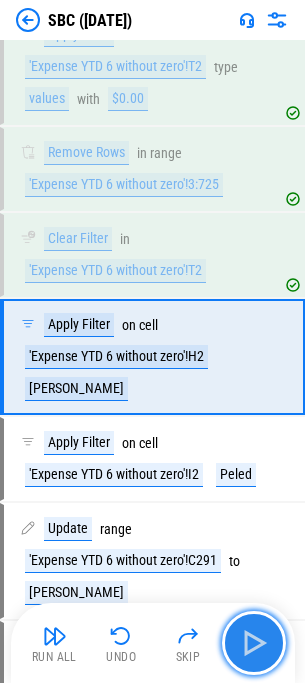 click at bounding box center (254, 643) 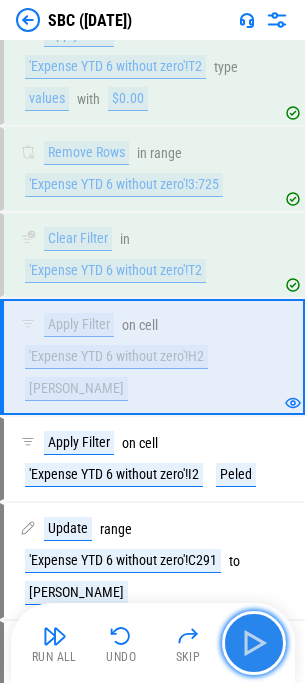 click at bounding box center (254, 643) 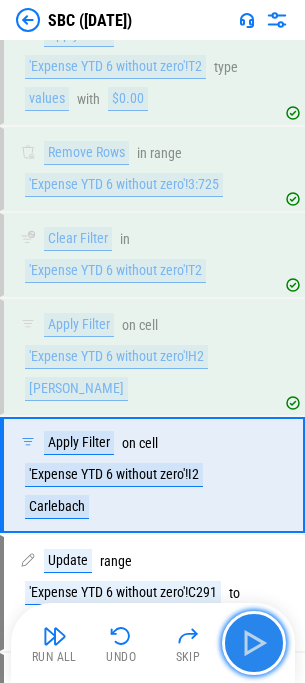 click at bounding box center [254, 643] 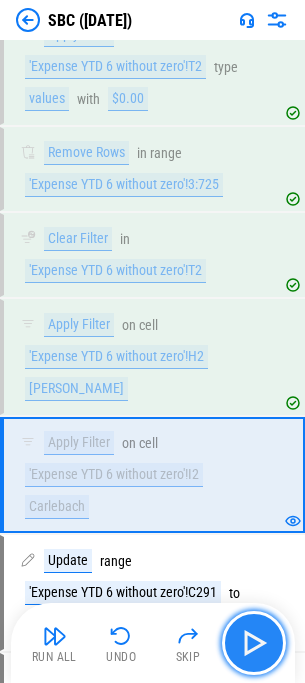 click at bounding box center (254, 643) 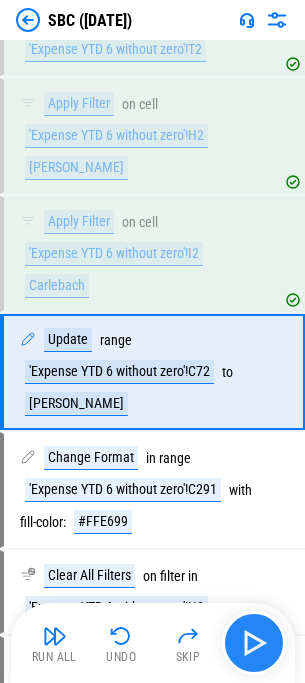 scroll, scrollTop: 1004, scrollLeft: 0, axis: vertical 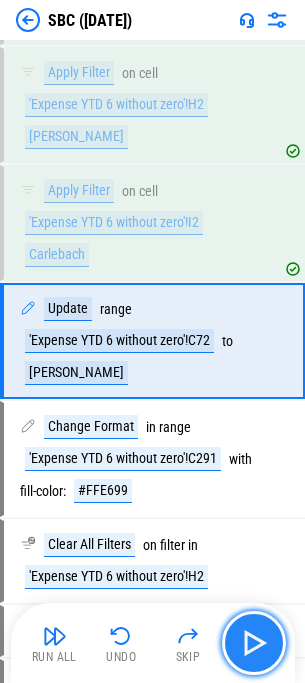 click at bounding box center [254, 643] 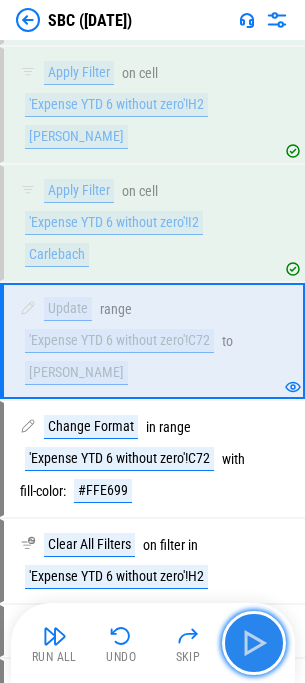 click at bounding box center (254, 643) 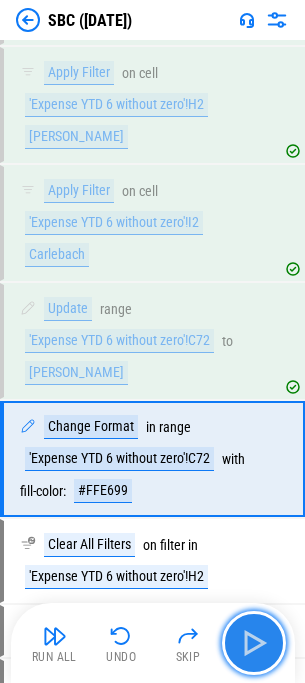 click at bounding box center [254, 643] 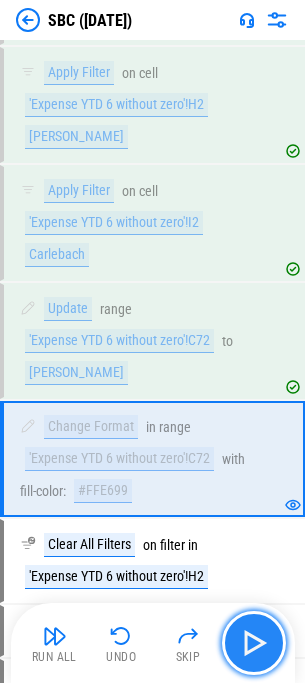 click at bounding box center (254, 643) 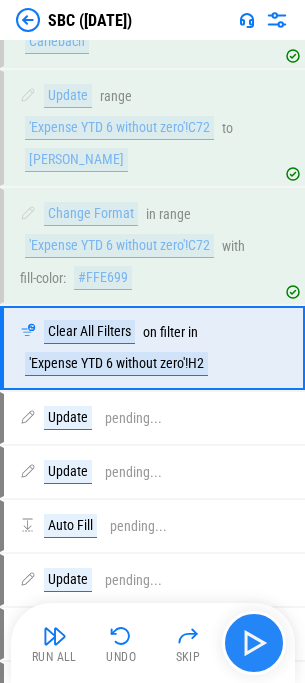 scroll, scrollTop: 1224, scrollLeft: 0, axis: vertical 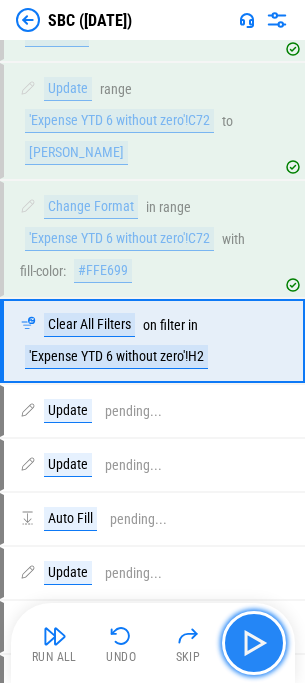 click at bounding box center [254, 643] 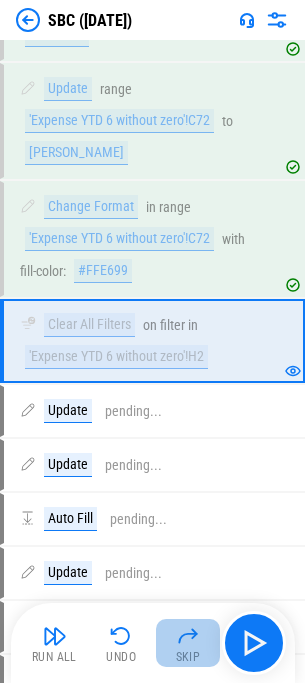 click at bounding box center (188, 636) 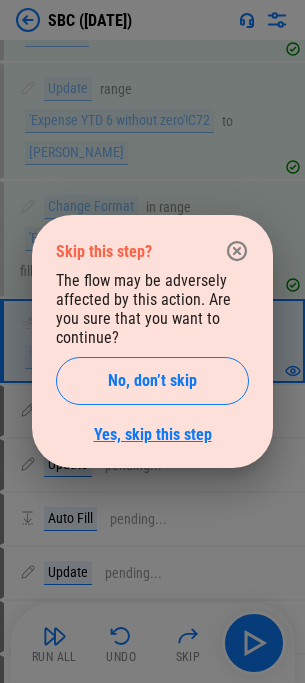 click on "Yes, skip this step" at bounding box center (153, 434) 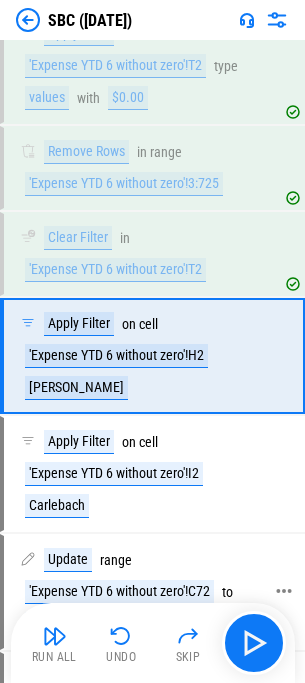 scroll, scrollTop: 752, scrollLeft: 0, axis: vertical 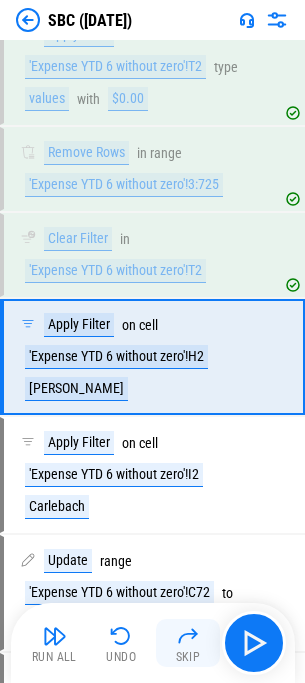 click at bounding box center [188, 636] 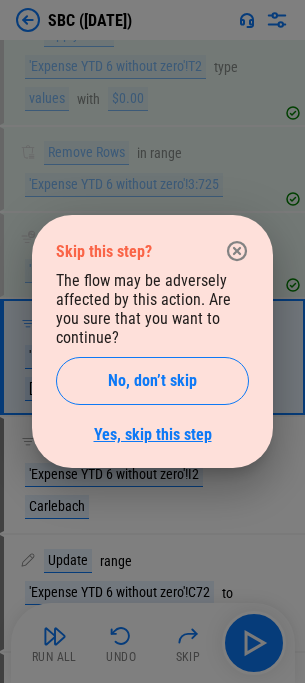 click on "Yes, skip this step" at bounding box center [153, 434] 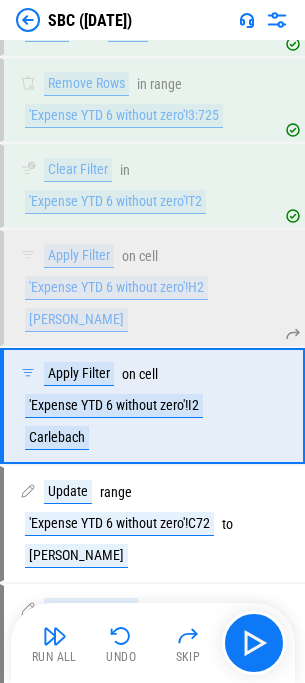 scroll, scrollTop: 852, scrollLeft: 0, axis: vertical 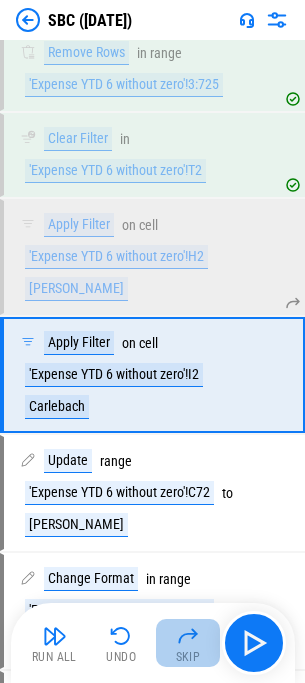 click at bounding box center (188, 636) 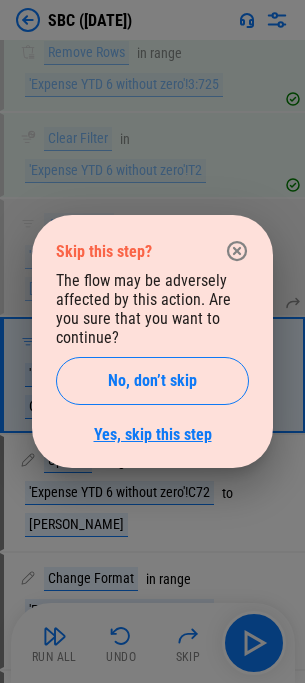 click on "Yes, skip this step" at bounding box center (153, 434) 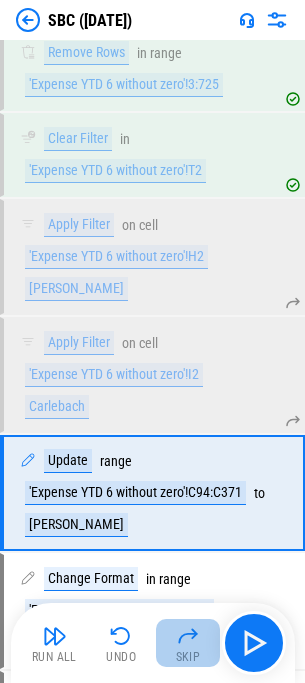 click at bounding box center (188, 636) 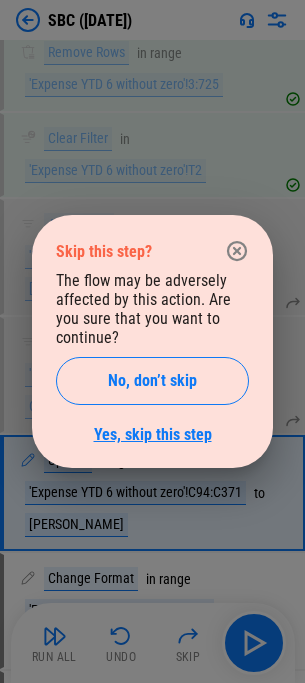 click on "Yes, skip this step" at bounding box center [153, 434] 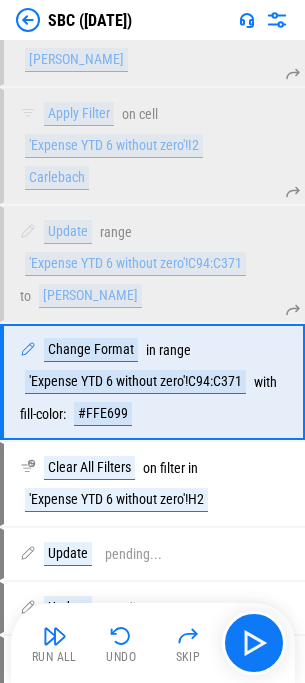 scroll, scrollTop: 1122, scrollLeft: 0, axis: vertical 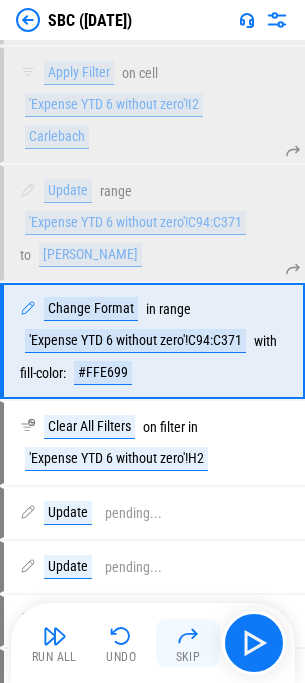 click at bounding box center [188, 636] 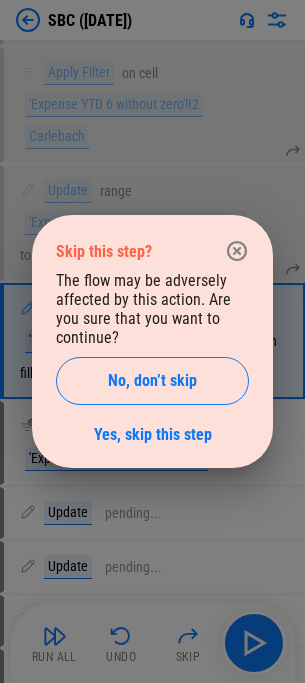 click on "The flow may be adversely affected by this action. Are you sure that you want to continue? No, don’t skip Yes, skip this step" at bounding box center (152, 357) 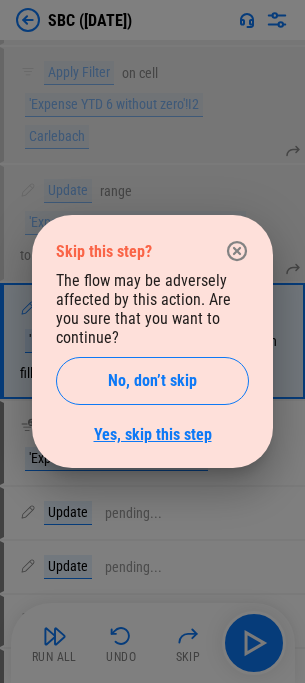 click on "Yes, skip this step" at bounding box center [153, 434] 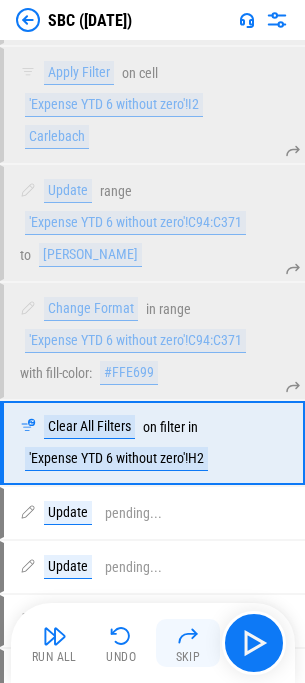 click at bounding box center [188, 636] 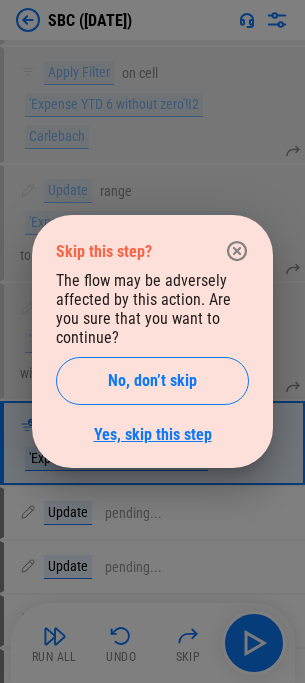 click on "Yes, skip this step" at bounding box center (153, 434) 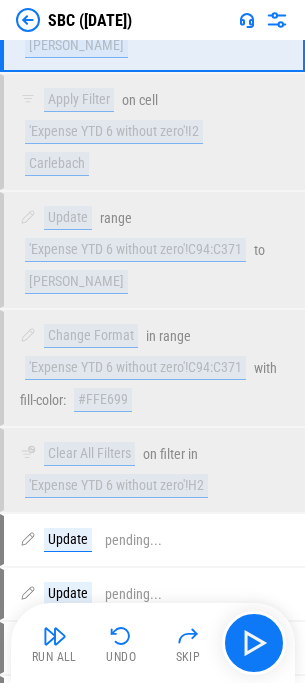 scroll, scrollTop: 1252, scrollLeft: 0, axis: vertical 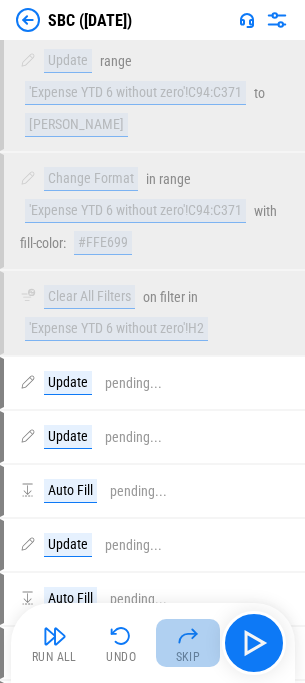 click at bounding box center [188, 636] 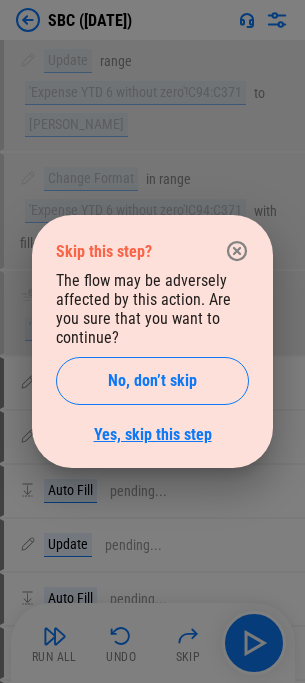click on "Yes, skip this step" at bounding box center (153, 434) 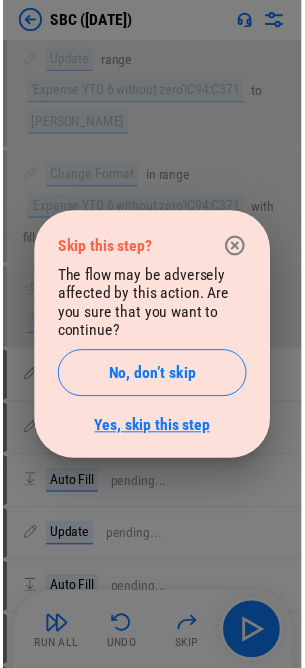 scroll, scrollTop: 1284, scrollLeft: 0, axis: vertical 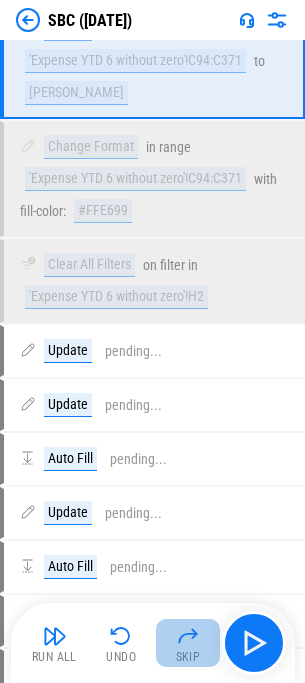 click on "Skip" at bounding box center [188, 643] 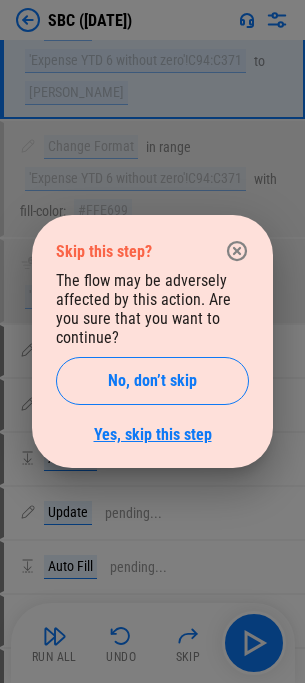 click on "Yes, skip this step" at bounding box center [153, 434] 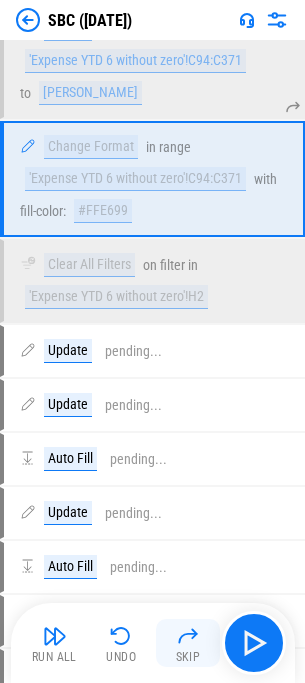 click at bounding box center [188, 636] 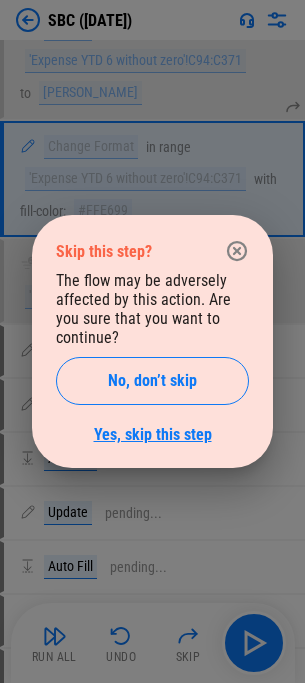 click on "Yes, skip this step" at bounding box center (153, 434) 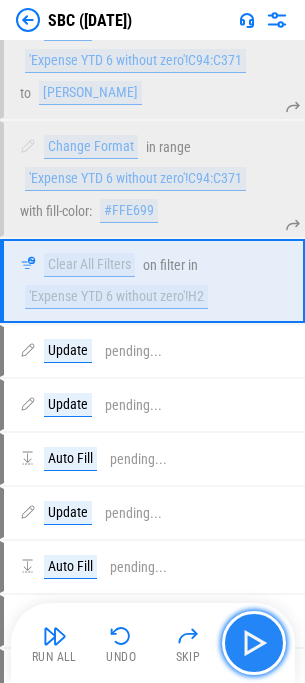 click at bounding box center [254, 643] 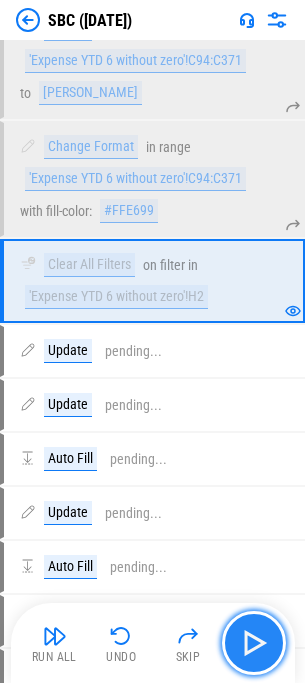 click at bounding box center [254, 643] 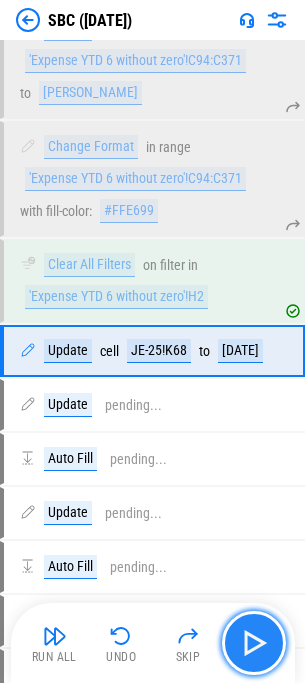 click at bounding box center (254, 643) 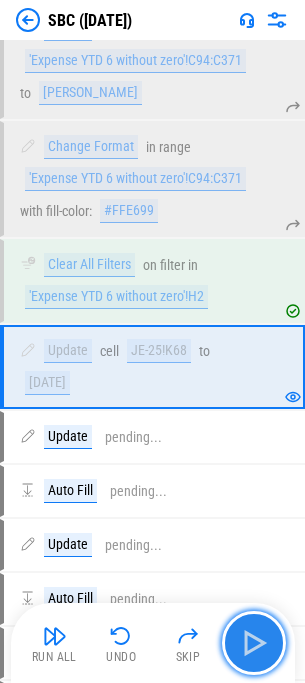 click at bounding box center (254, 643) 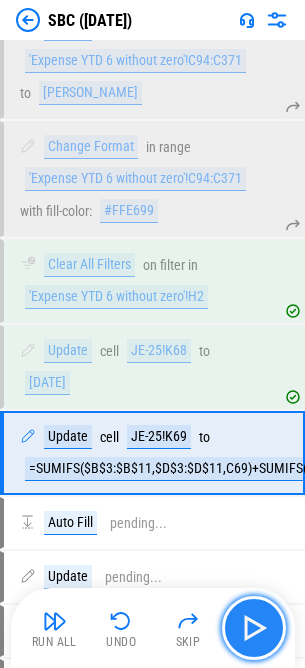 click at bounding box center (254, 628) 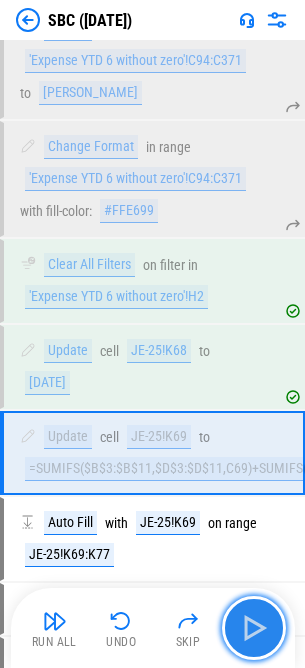 click at bounding box center [254, 628] 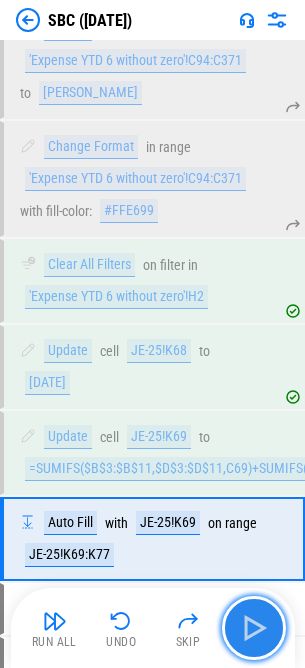 click at bounding box center [254, 628] 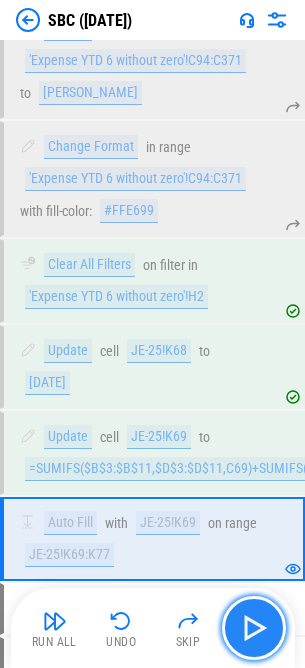 click at bounding box center [254, 628] 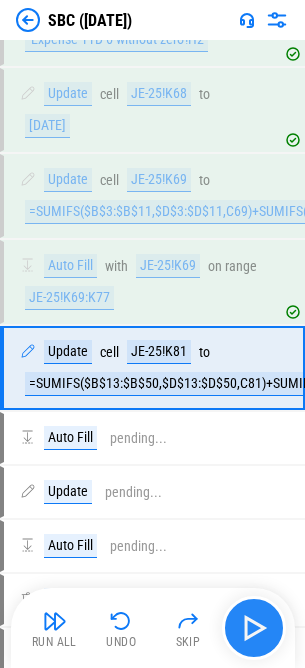 scroll, scrollTop: 1575, scrollLeft: 0, axis: vertical 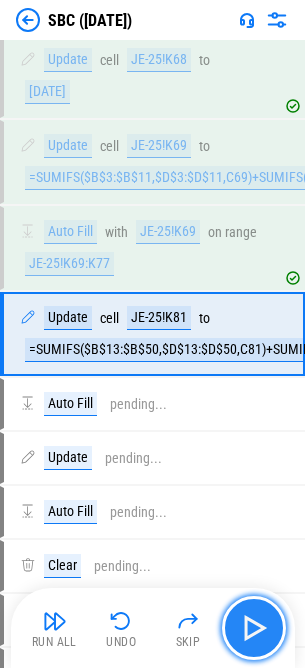 click at bounding box center [254, 628] 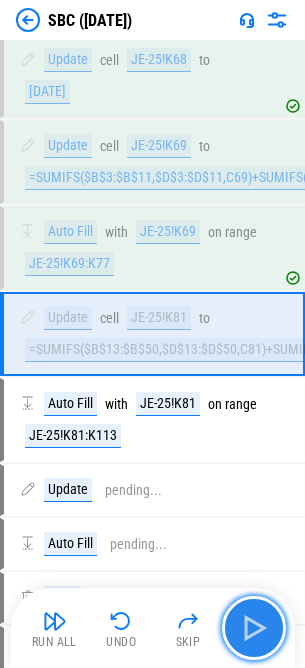 click at bounding box center [254, 628] 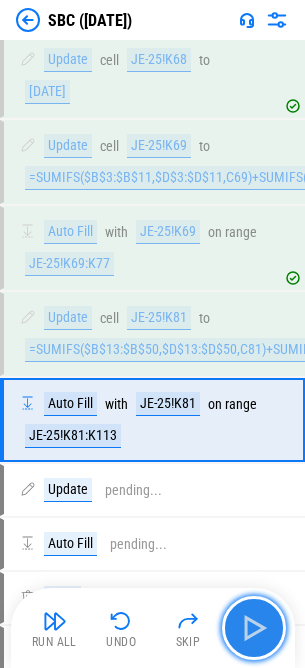 click at bounding box center [254, 628] 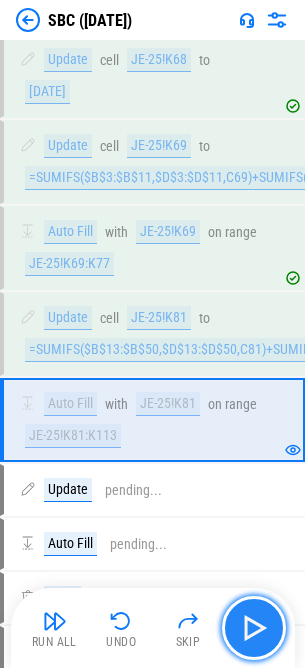 click at bounding box center [254, 628] 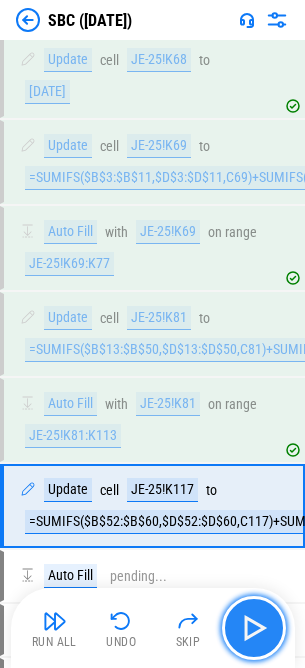 click at bounding box center (254, 628) 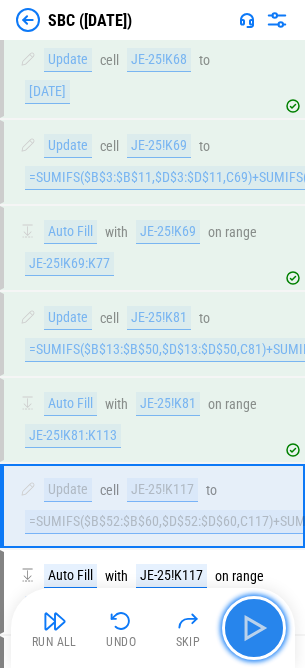 click at bounding box center [254, 628] 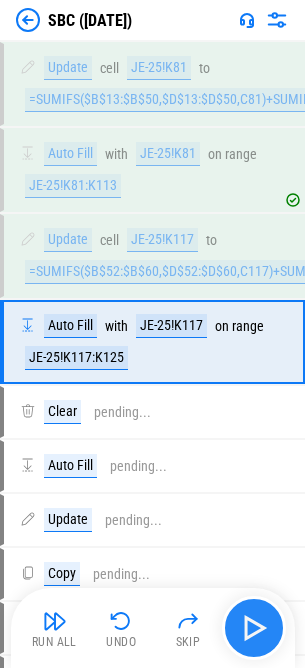 scroll, scrollTop: 1833, scrollLeft: 0, axis: vertical 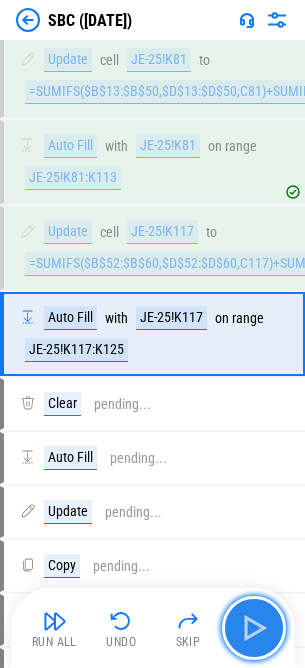 click at bounding box center (254, 628) 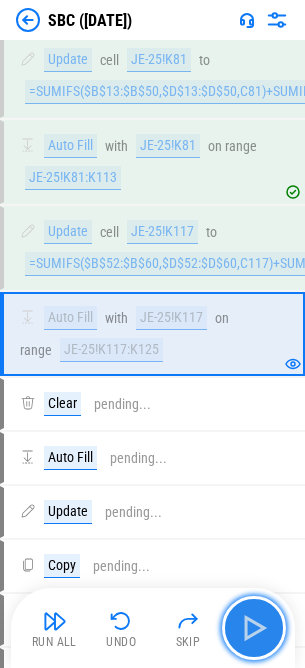 click at bounding box center [254, 628] 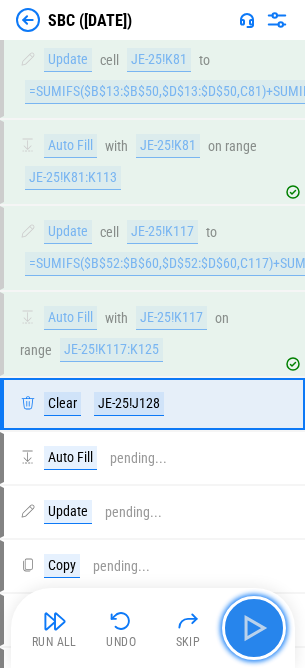 click at bounding box center [254, 628] 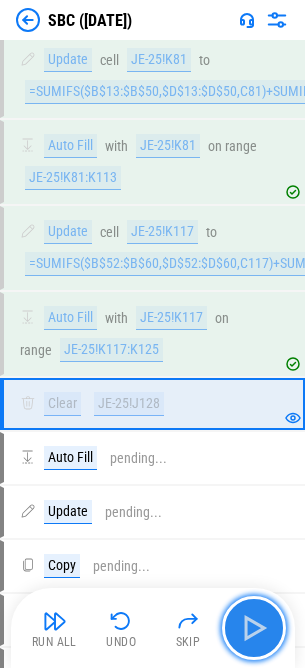 click at bounding box center (254, 628) 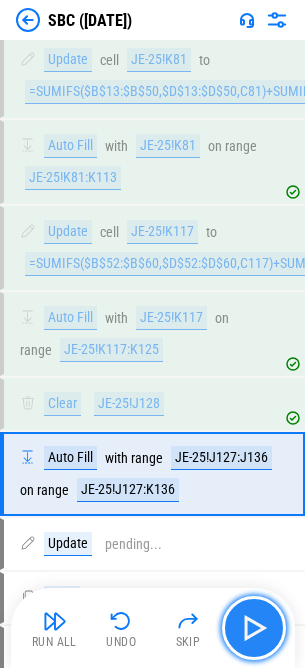 click at bounding box center (254, 628) 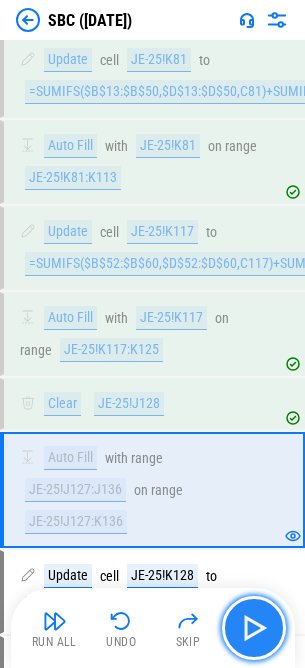 click at bounding box center (254, 628) 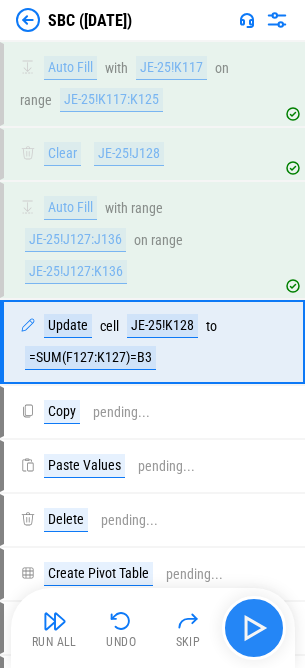 scroll, scrollTop: 2091, scrollLeft: 0, axis: vertical 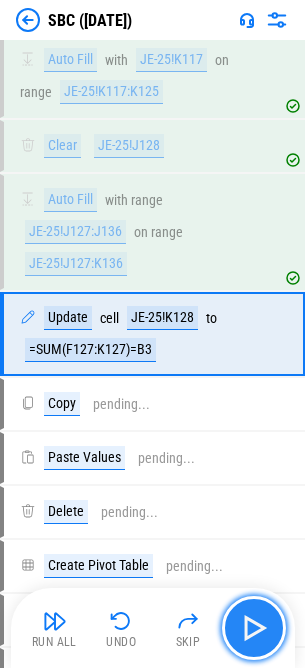 click at bounding box center [254, 628] 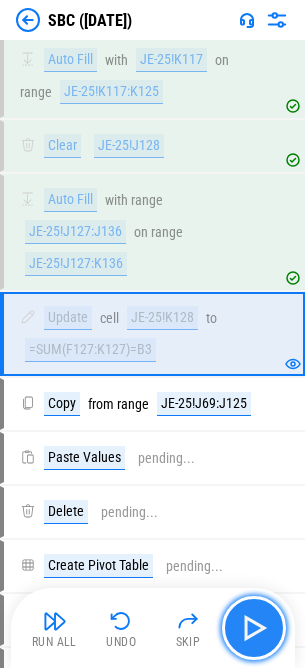 click at bounding box center (254, 628) 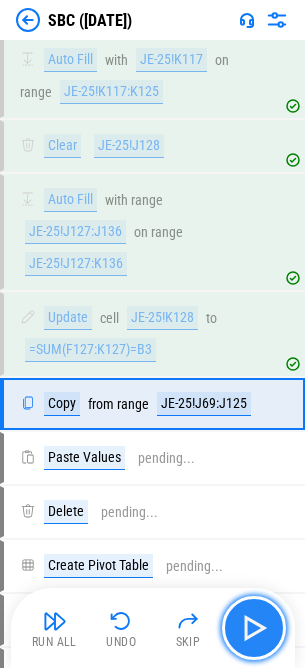 click at bounding box center [254, 628] 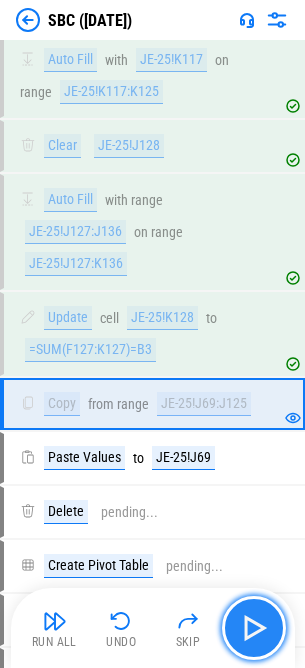 click at bounding box center [254, 628] 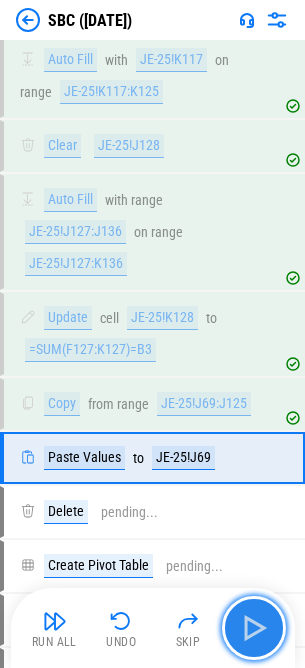 click at bounding box center (254, 628) 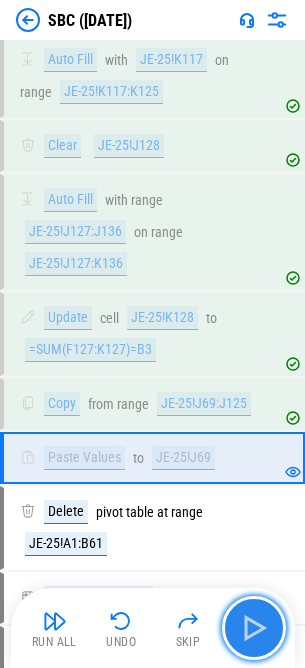 click at bounding box center [254, 628] 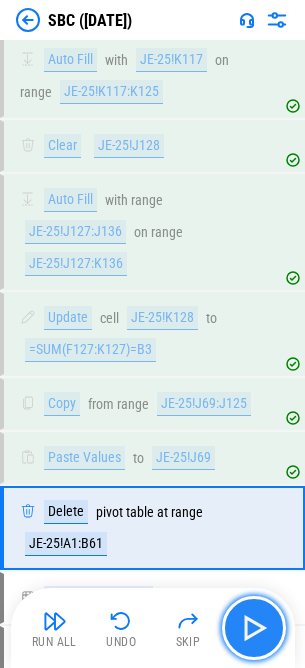 click at bounding box center (254, 628) 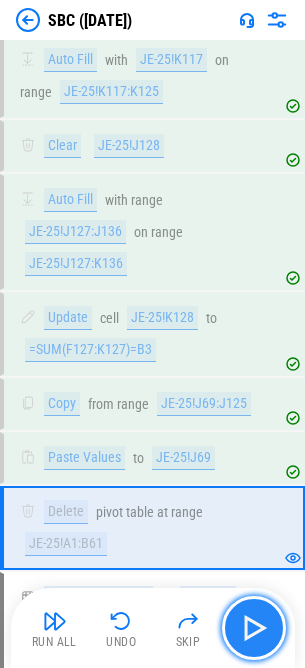 click at bounding box center (254, 628) 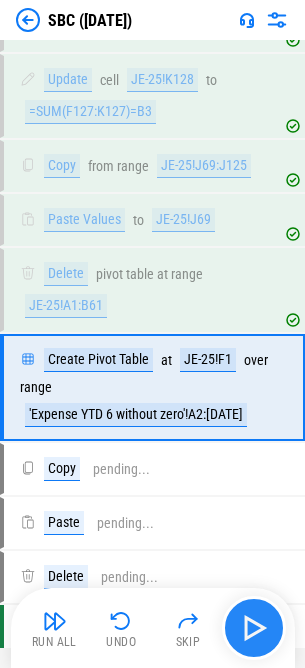scroll, scrollTop: 2383, scrollLeft: 0, axis: vertical 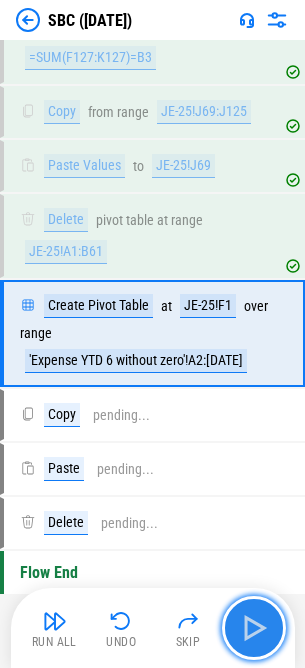 click at bounding box center (254, 628) 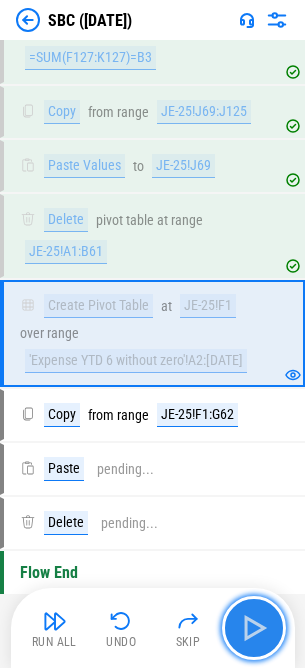 click at bounding box center [254, 628] 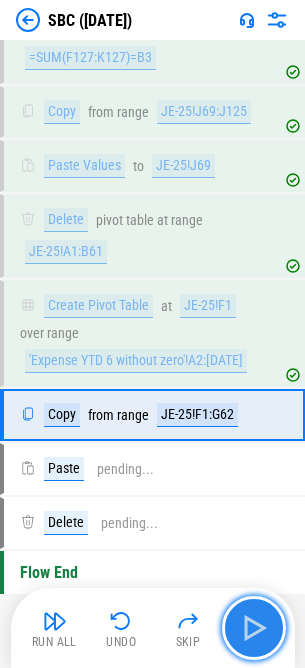 click at bounding box center [254, 628] 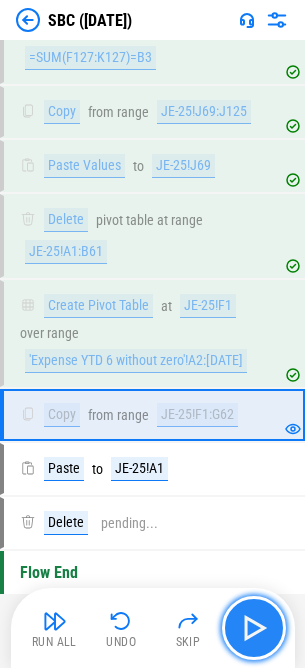 click at bounding box center [254, 628] 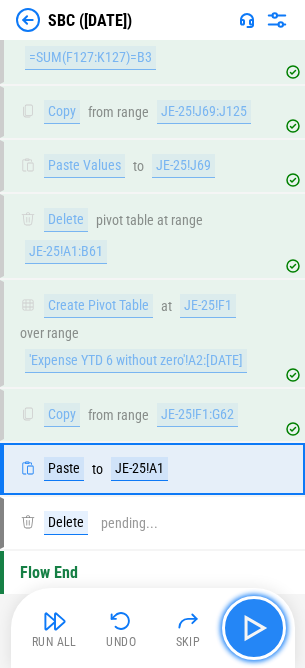 click at bounding box center [254, 628] 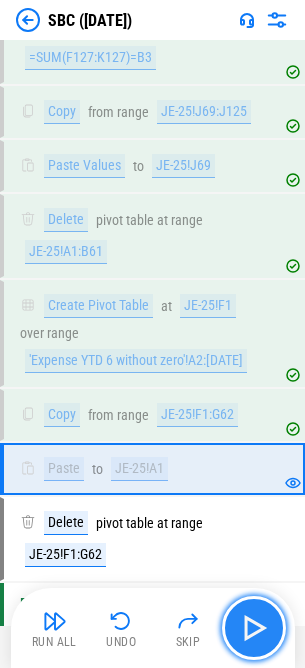 click at bounding box center [254, 628] 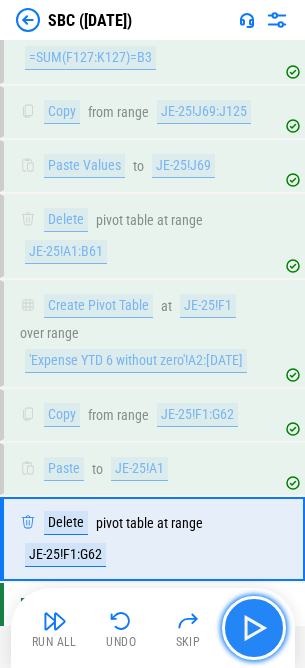click at bounding box center (254, 628) 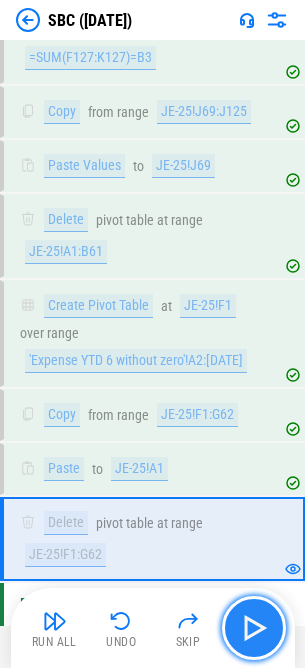 click at bounding box center (254, 628) 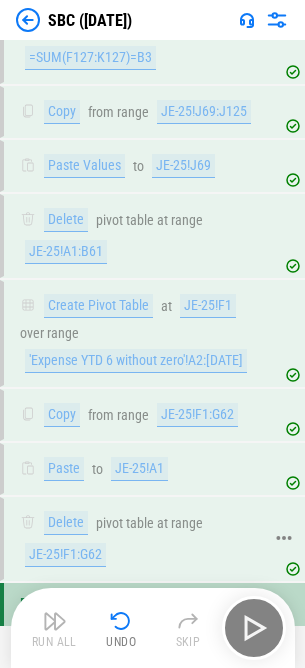 scroll, scrollTop: 2441, scrollLeft: 0, axis: vertical 